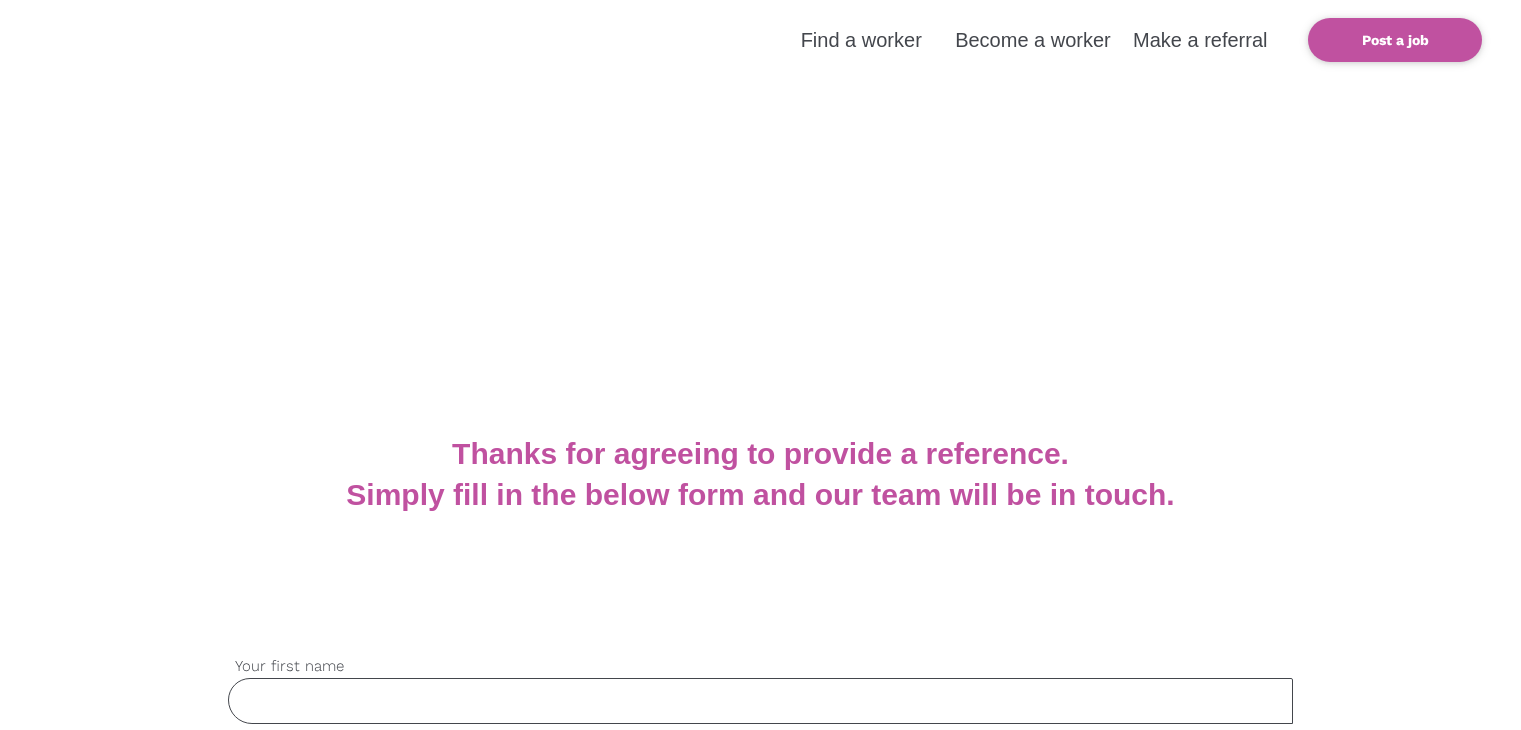 scroll, scrollTop: 0, scrollLeft: 0, axis: both 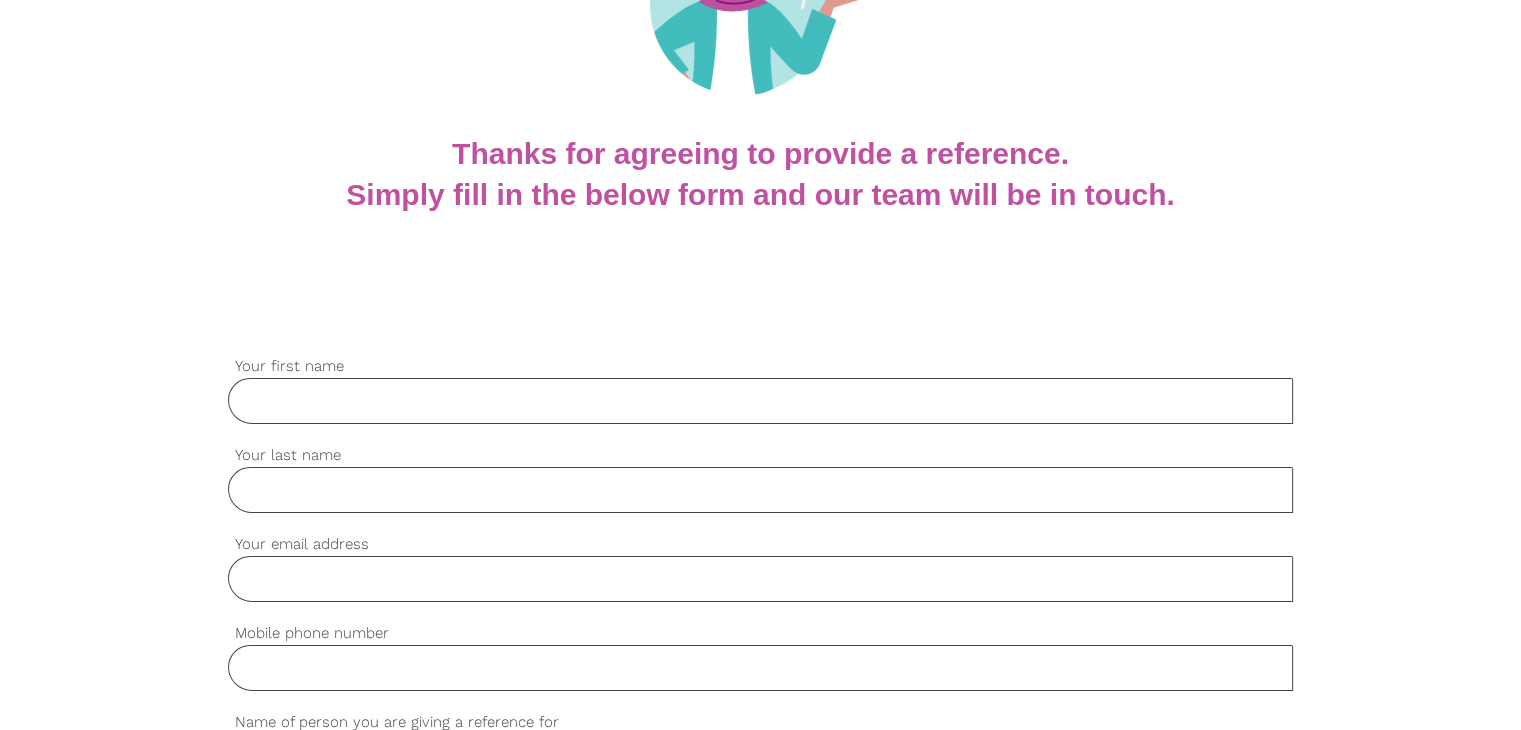 click on "Your first name" at bounding box center [760, 401] 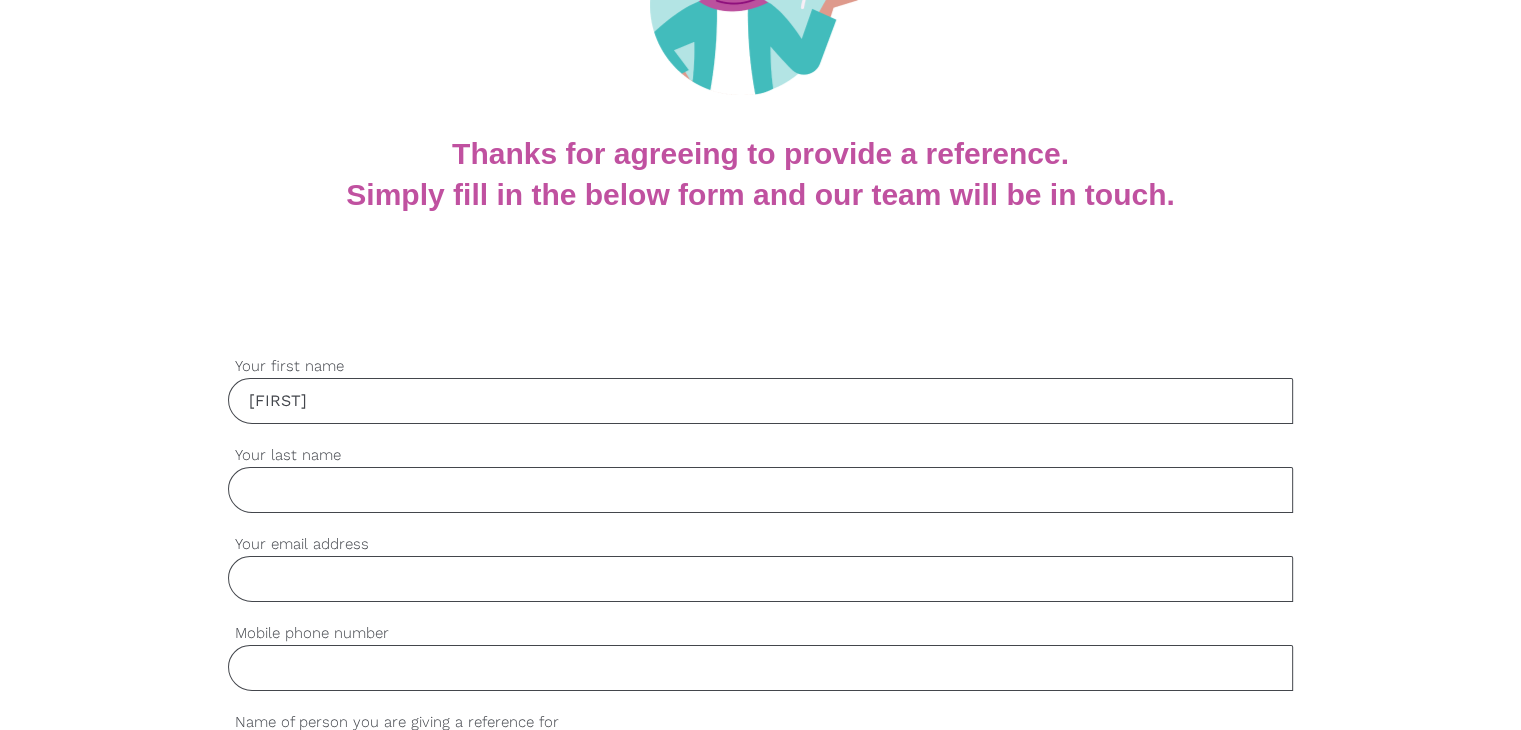 type on "[FIRST]" 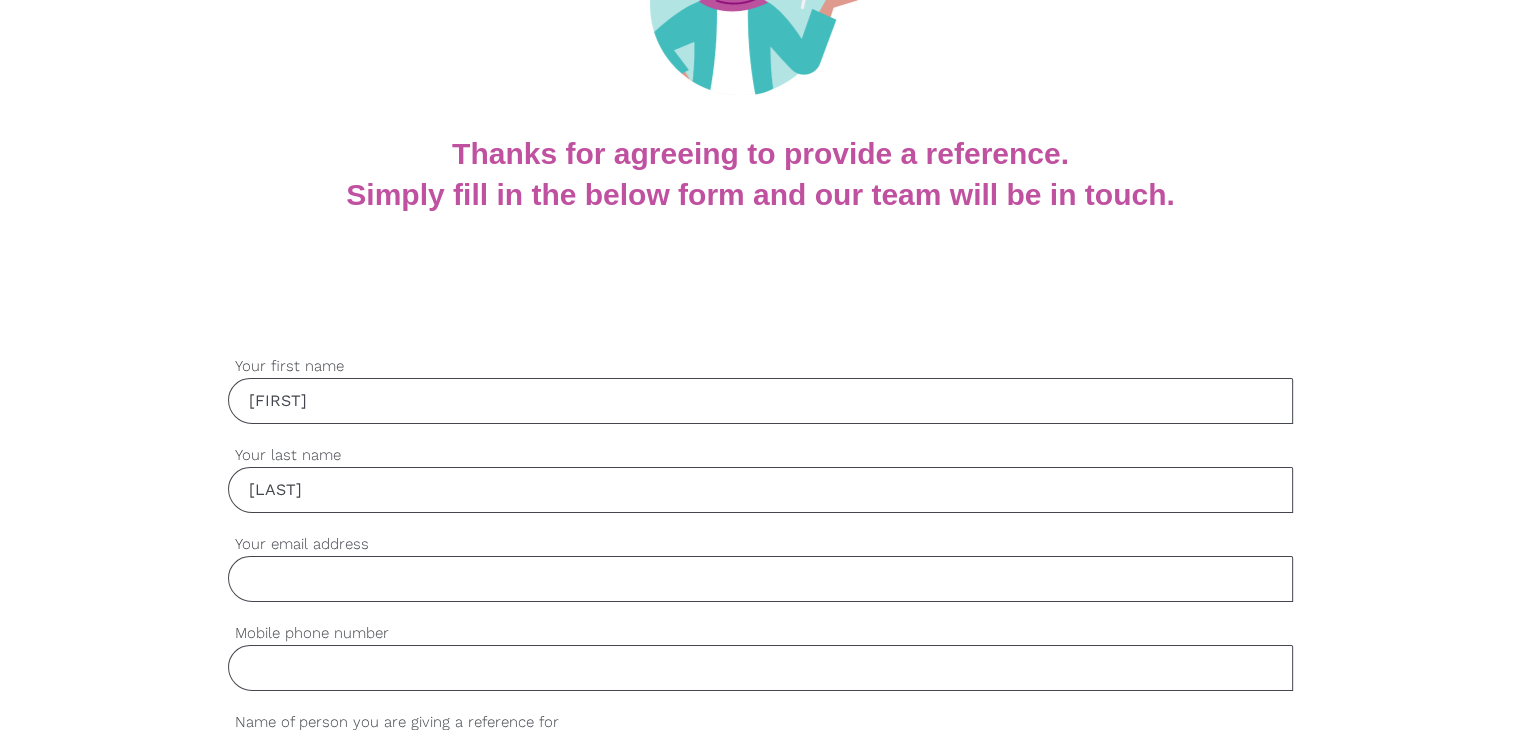 type on "[LAST]" 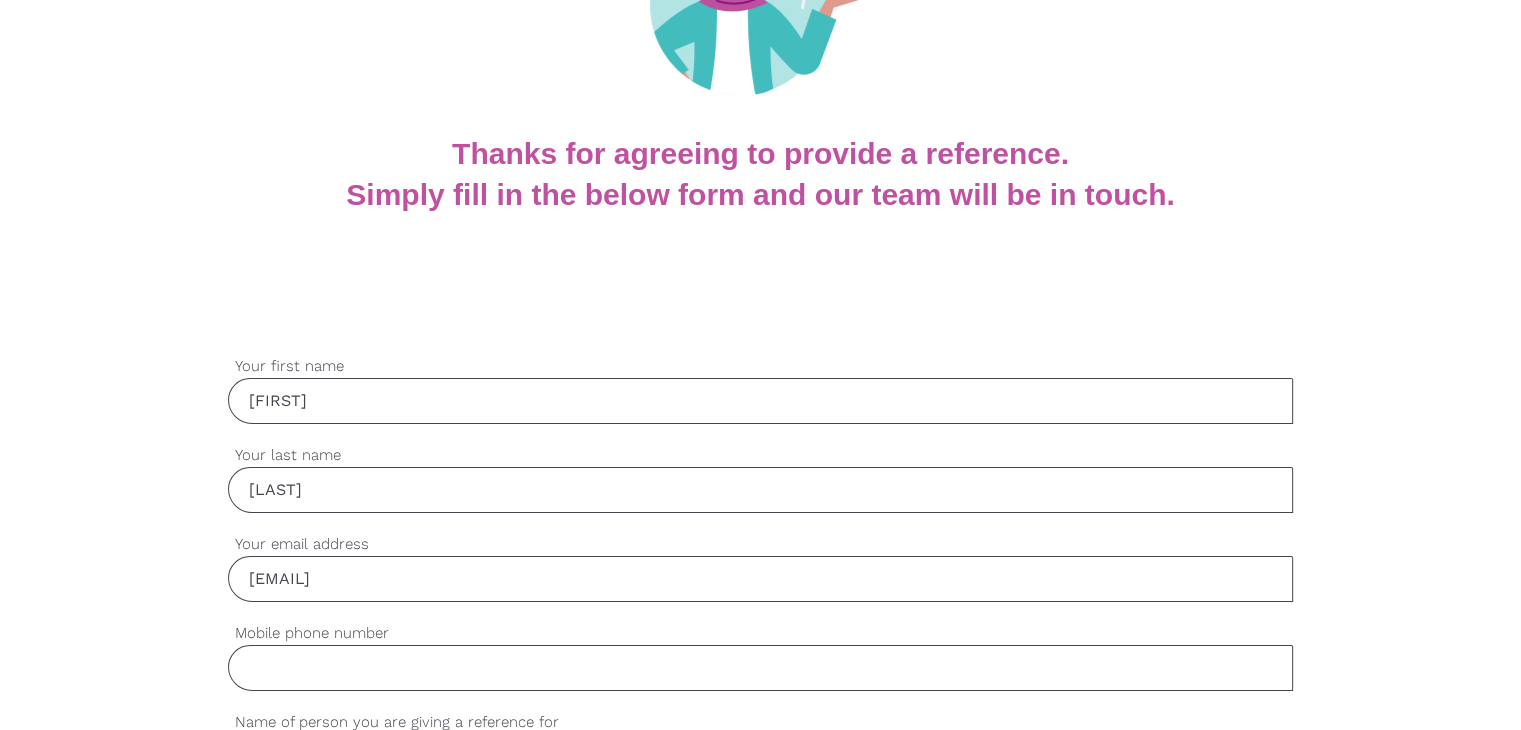 type on "[EMAIL]" 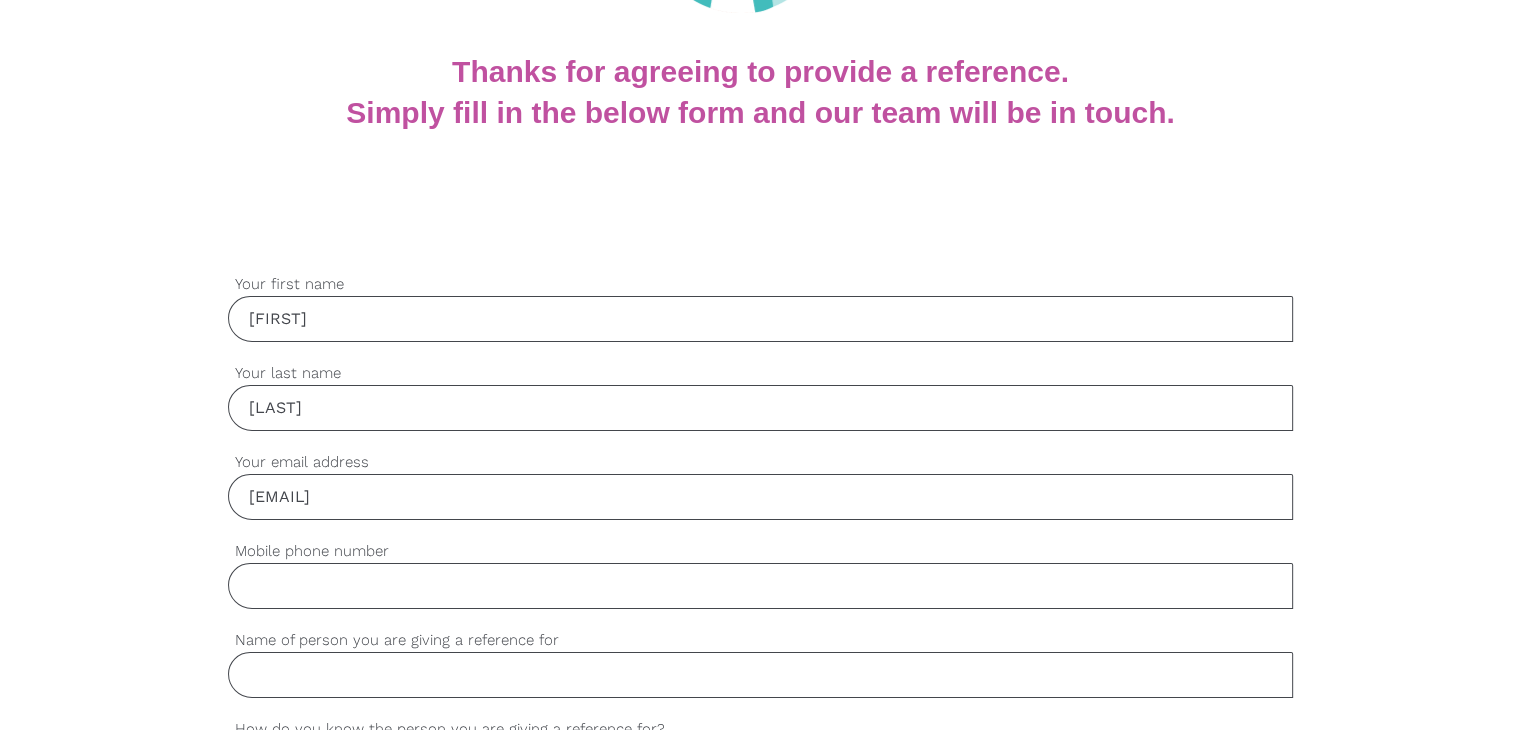 scroll, scrollTop: 500, scrollLeft: 0, axis: vertical 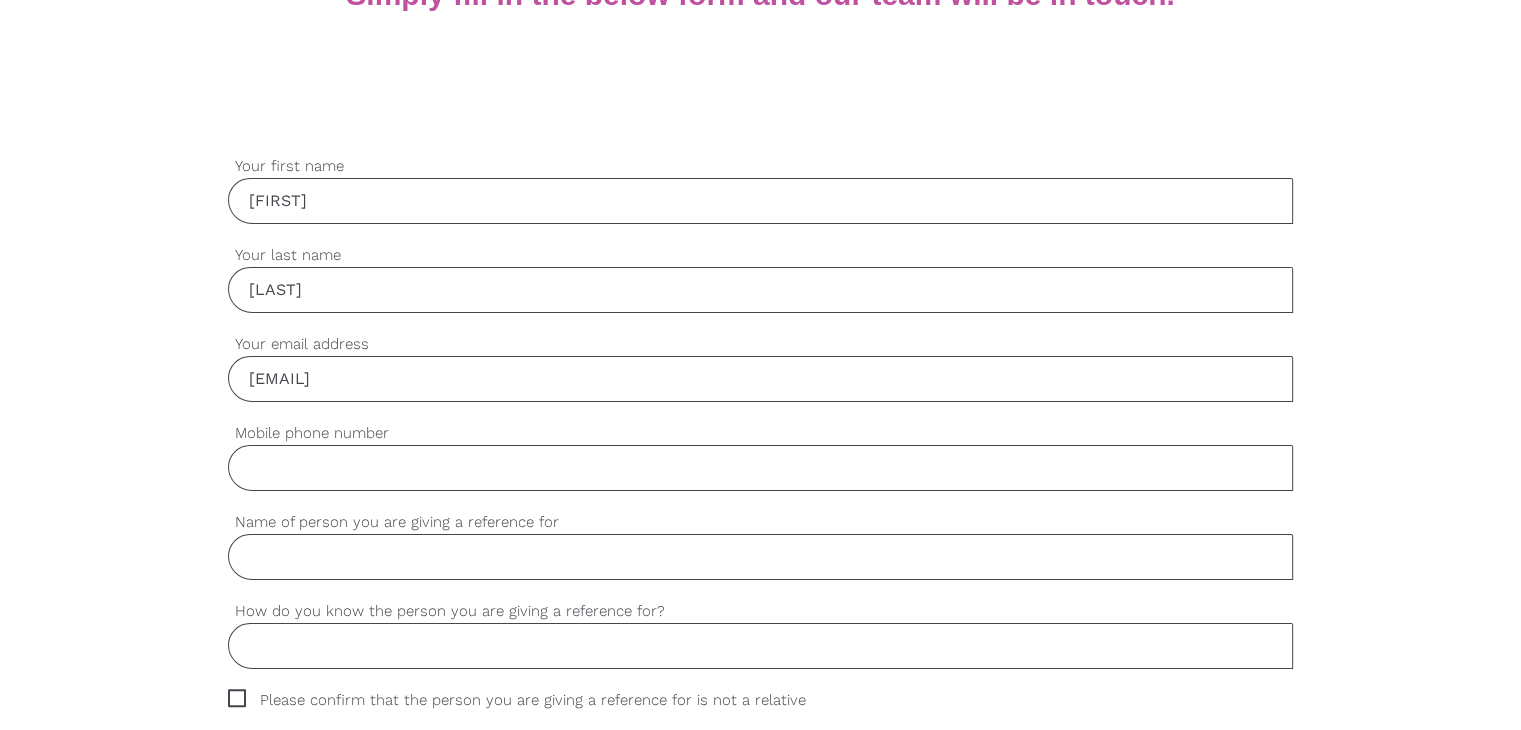 click on "Mobile phone number" at bounding box center (760, 468) 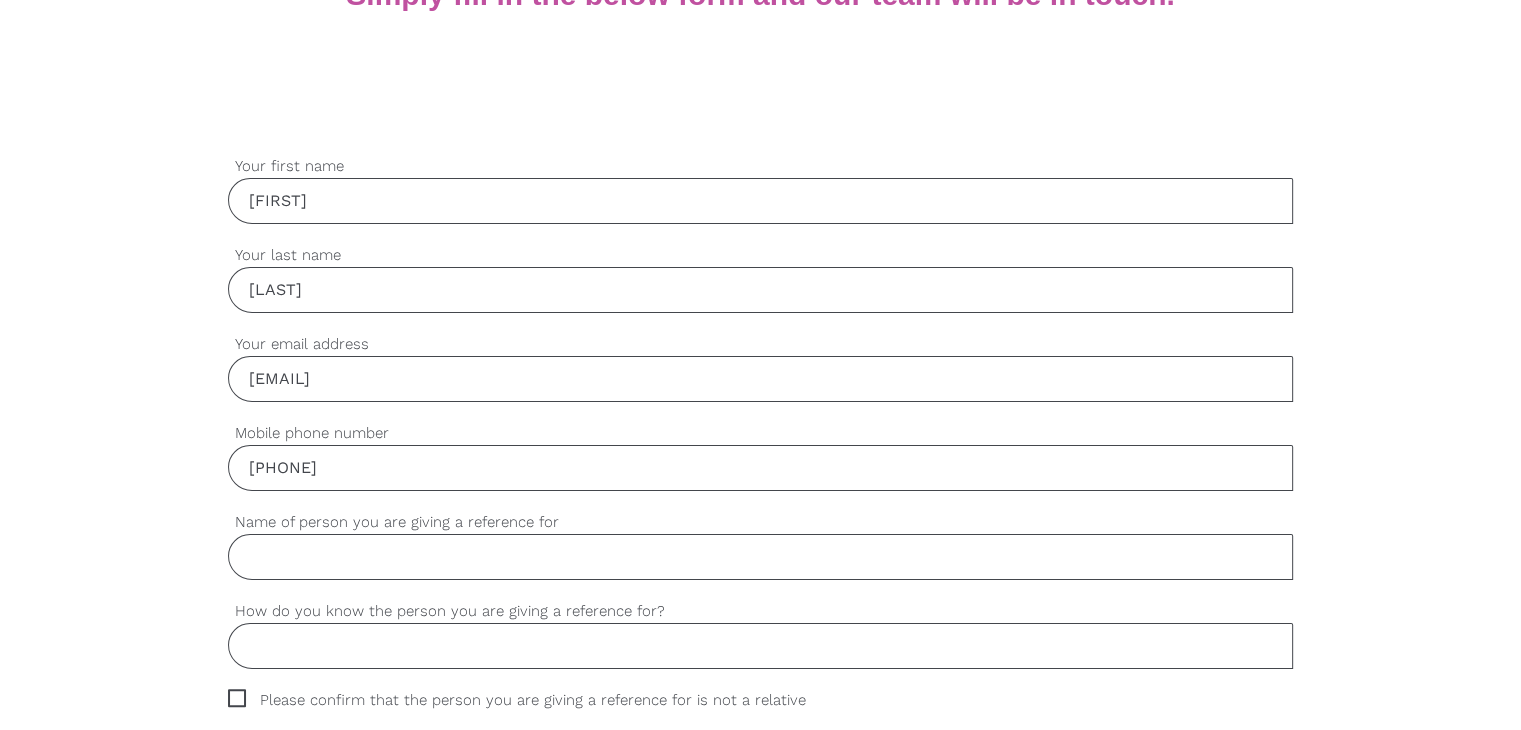 type on "[PHONE]" 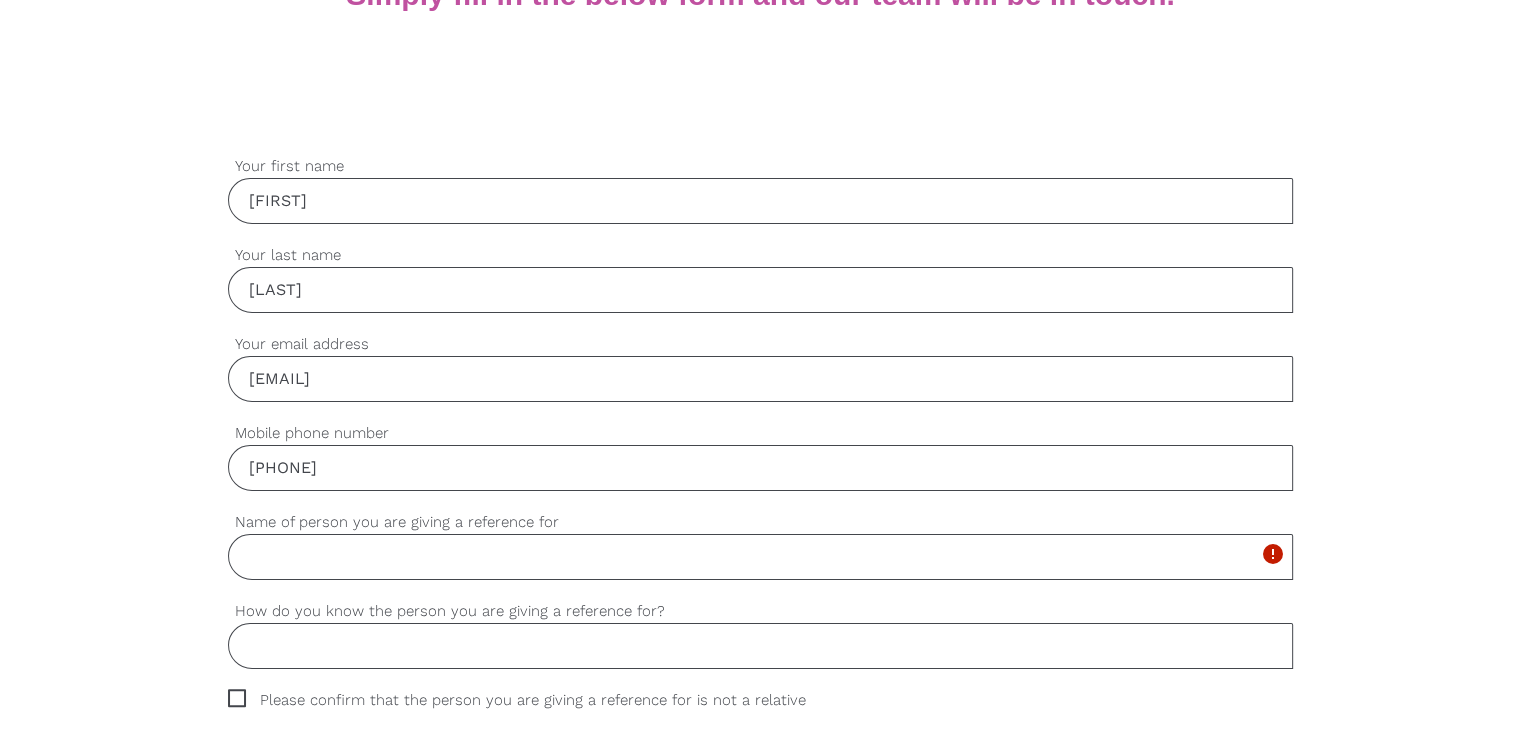 click on "Name of person you are giving a reference for" at bounding box center [760, 557] 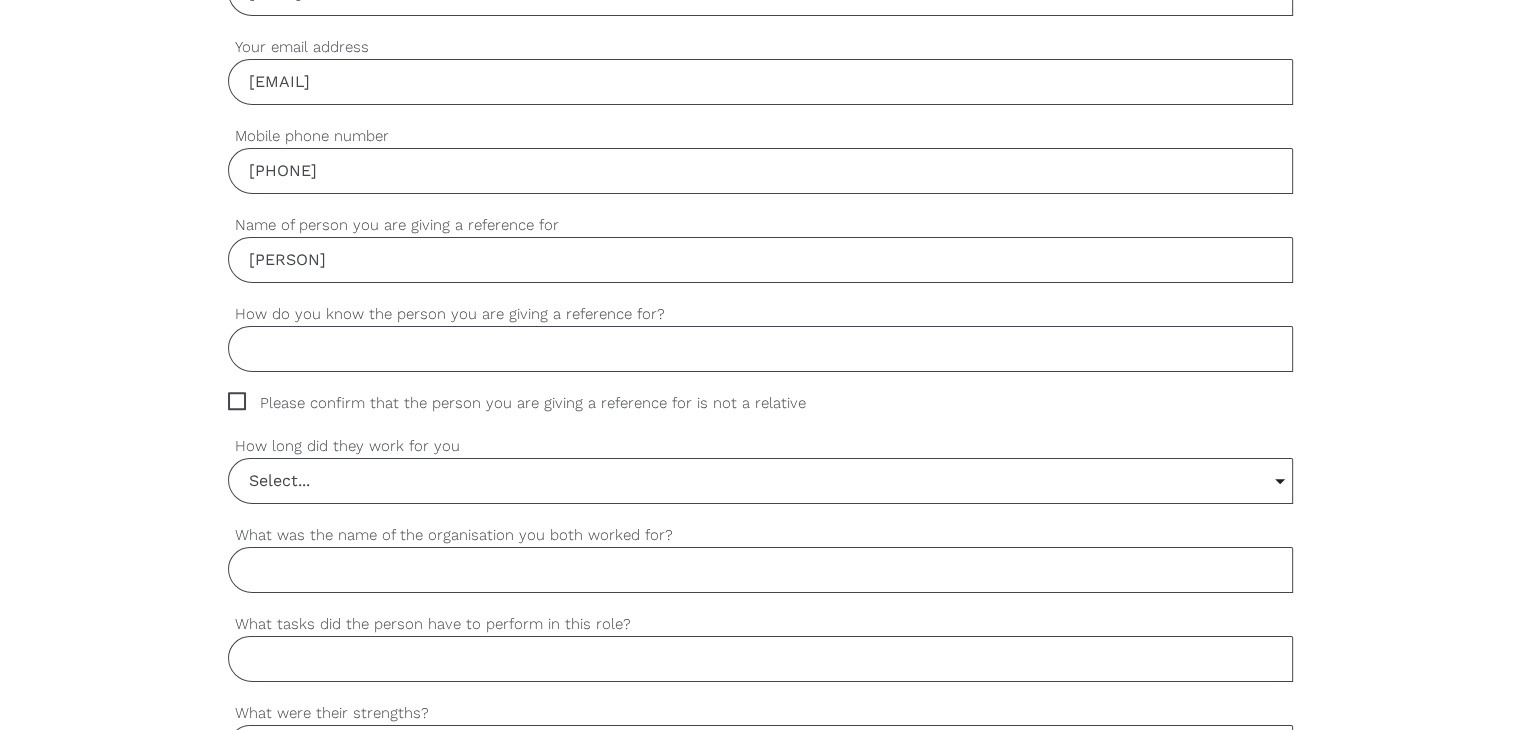 scroll, scrollTop: 800, scrollLeft: 0, axis: vertical 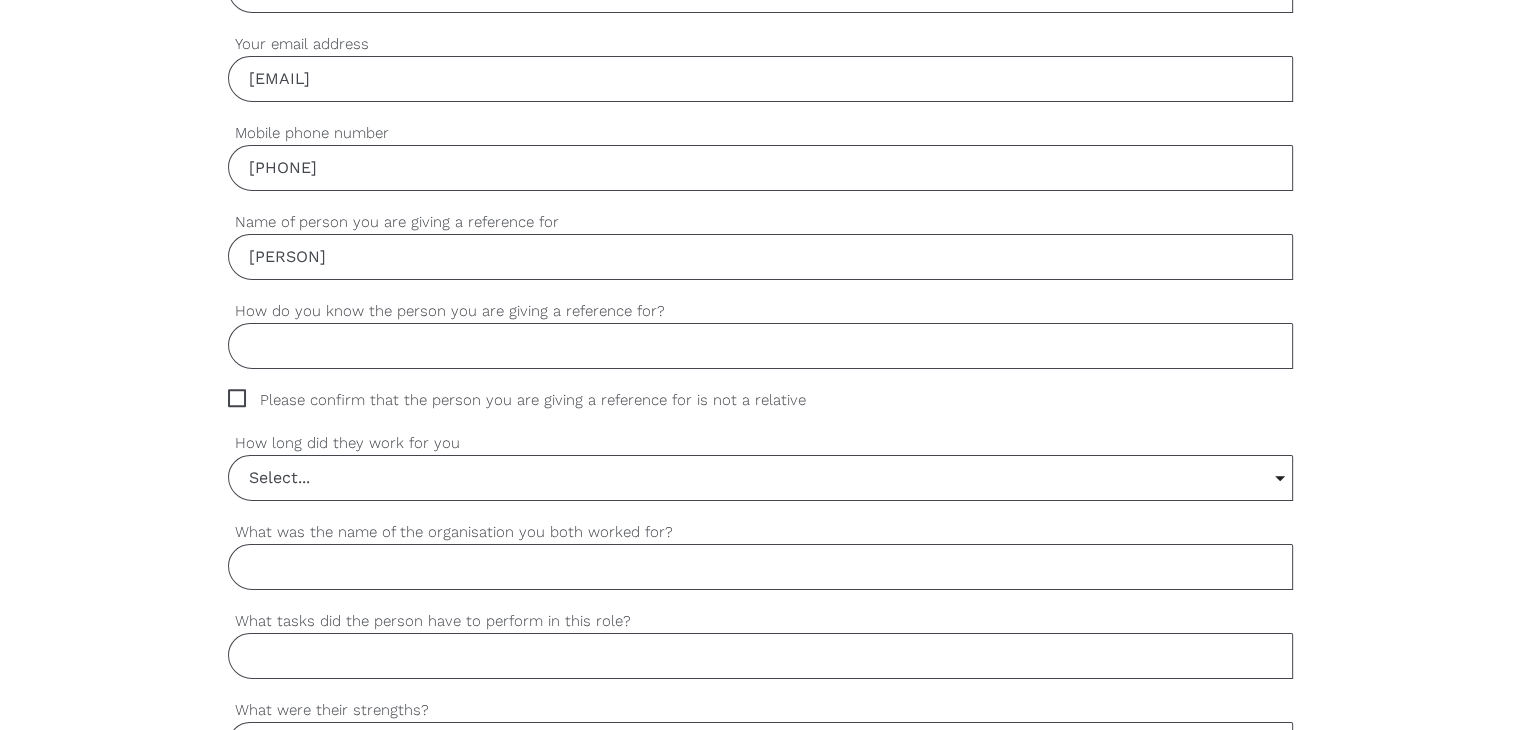 type on "[PERSON]" 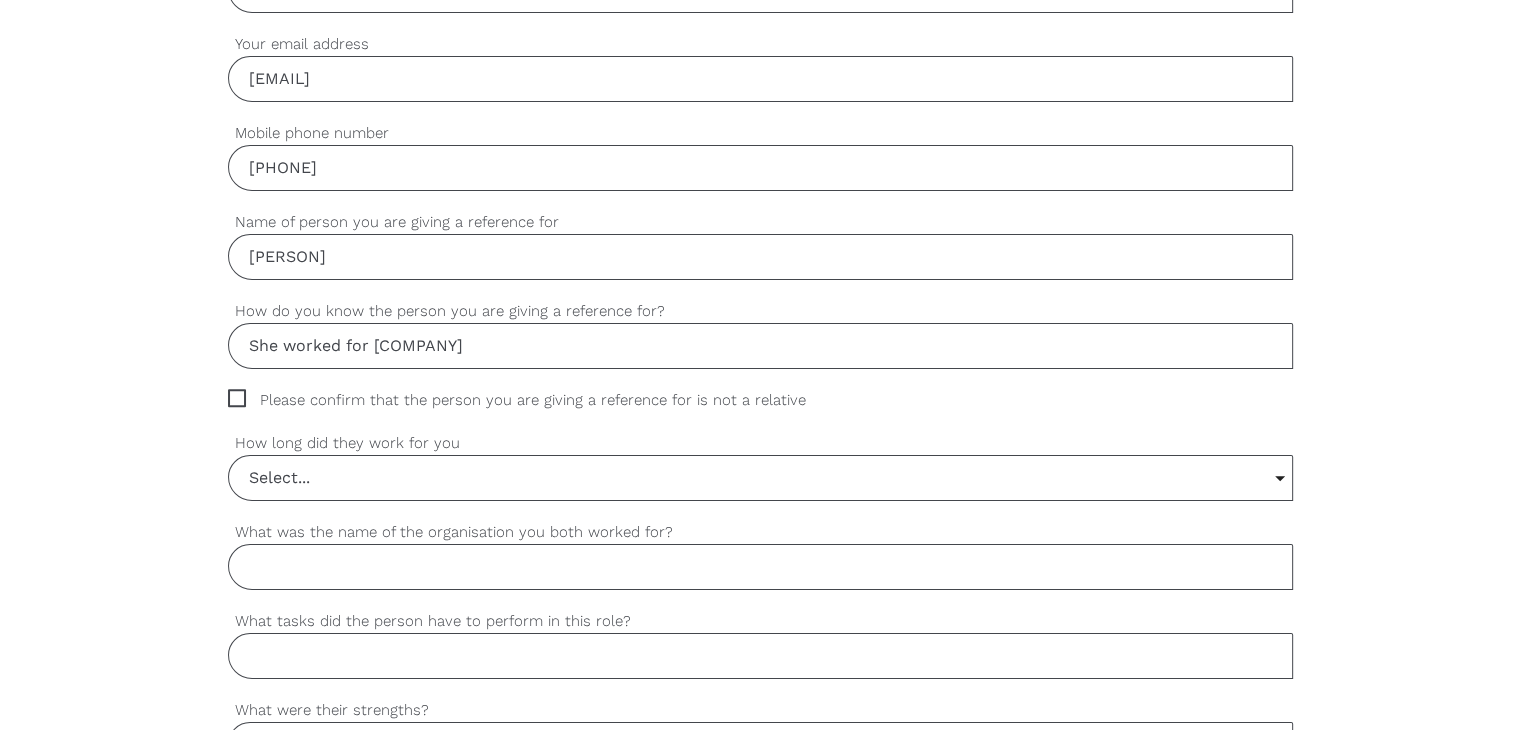 type on "She worked for [COMPANY]" 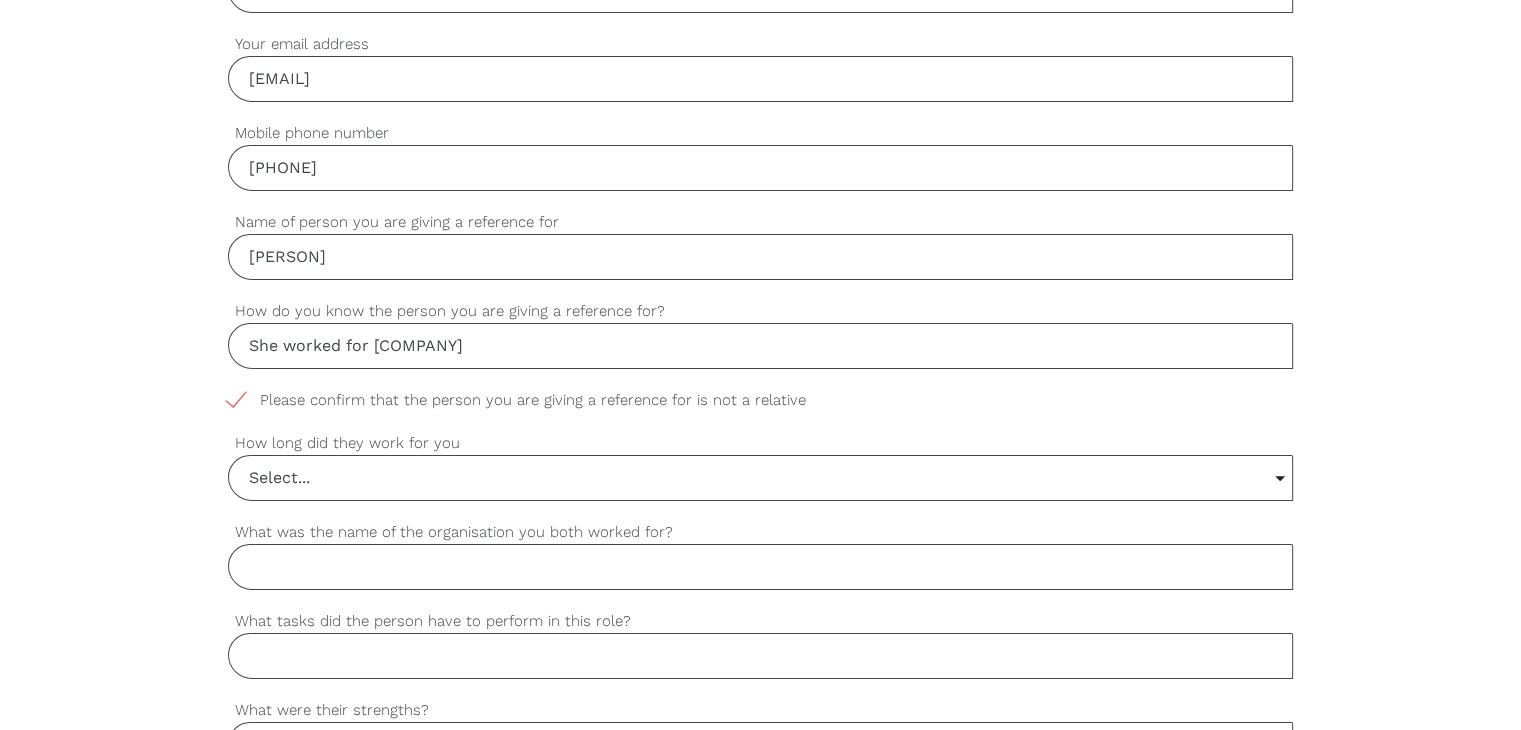 click on "Select..." at bounding box center [760, 478] 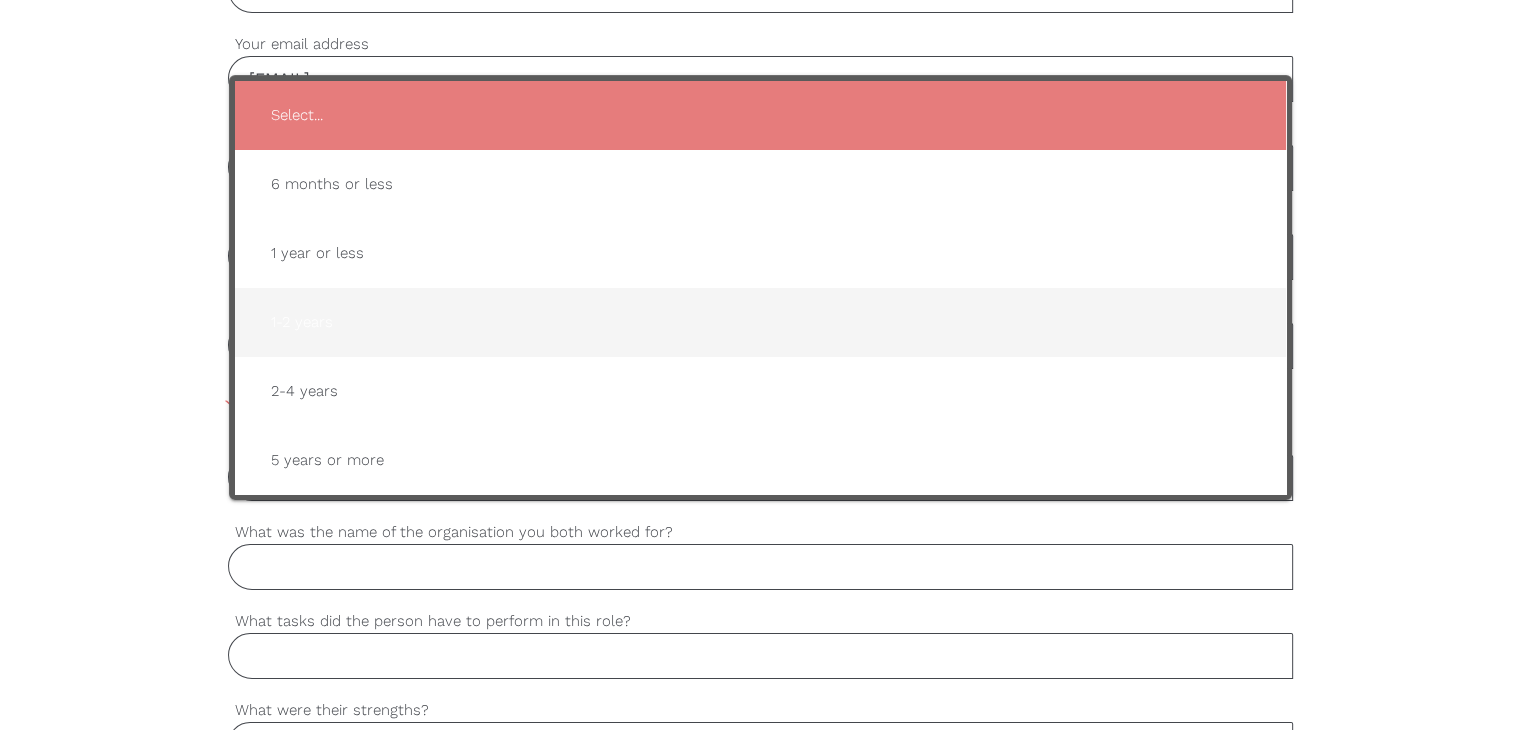 click on "1-2 years" at bounding box center [760, 322] 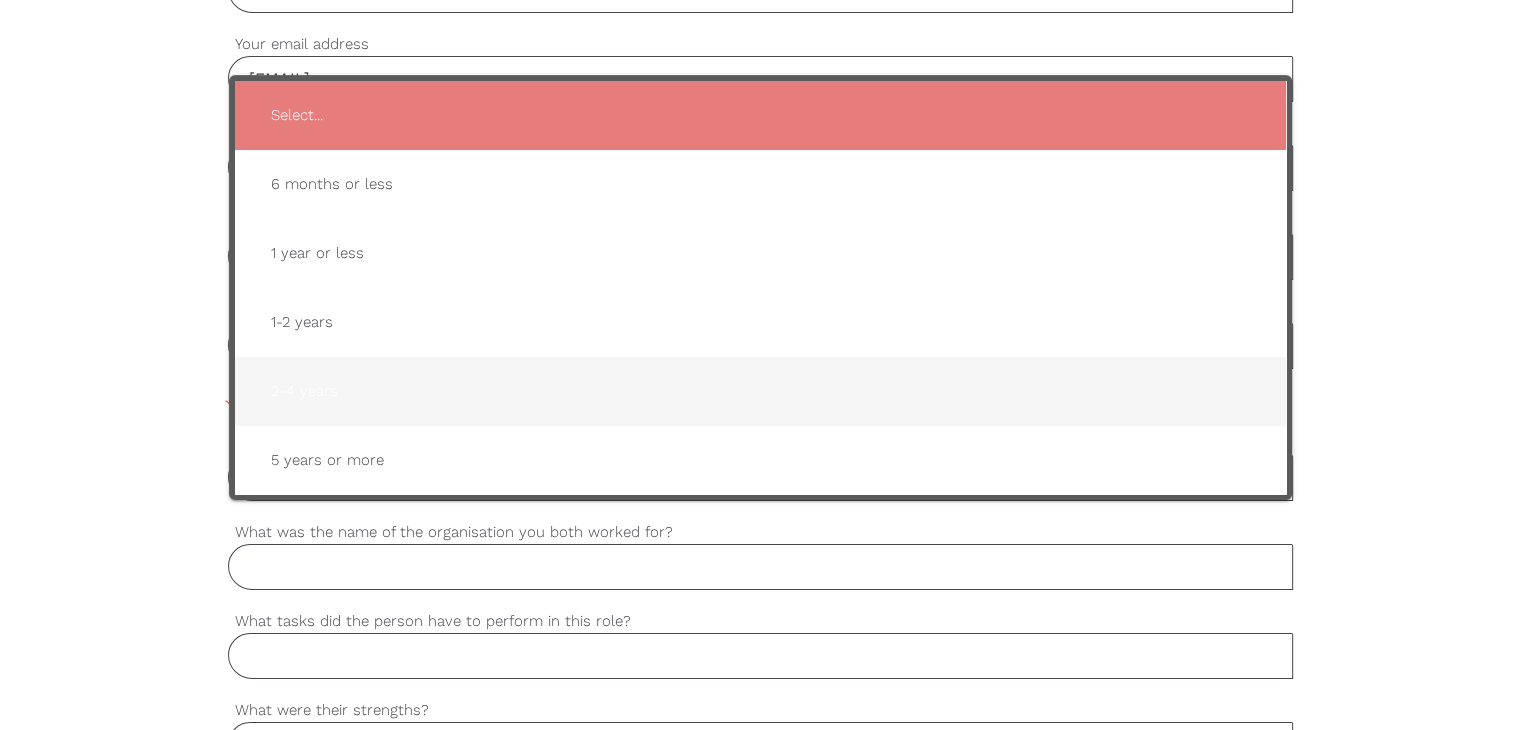 type on "1-2 years" 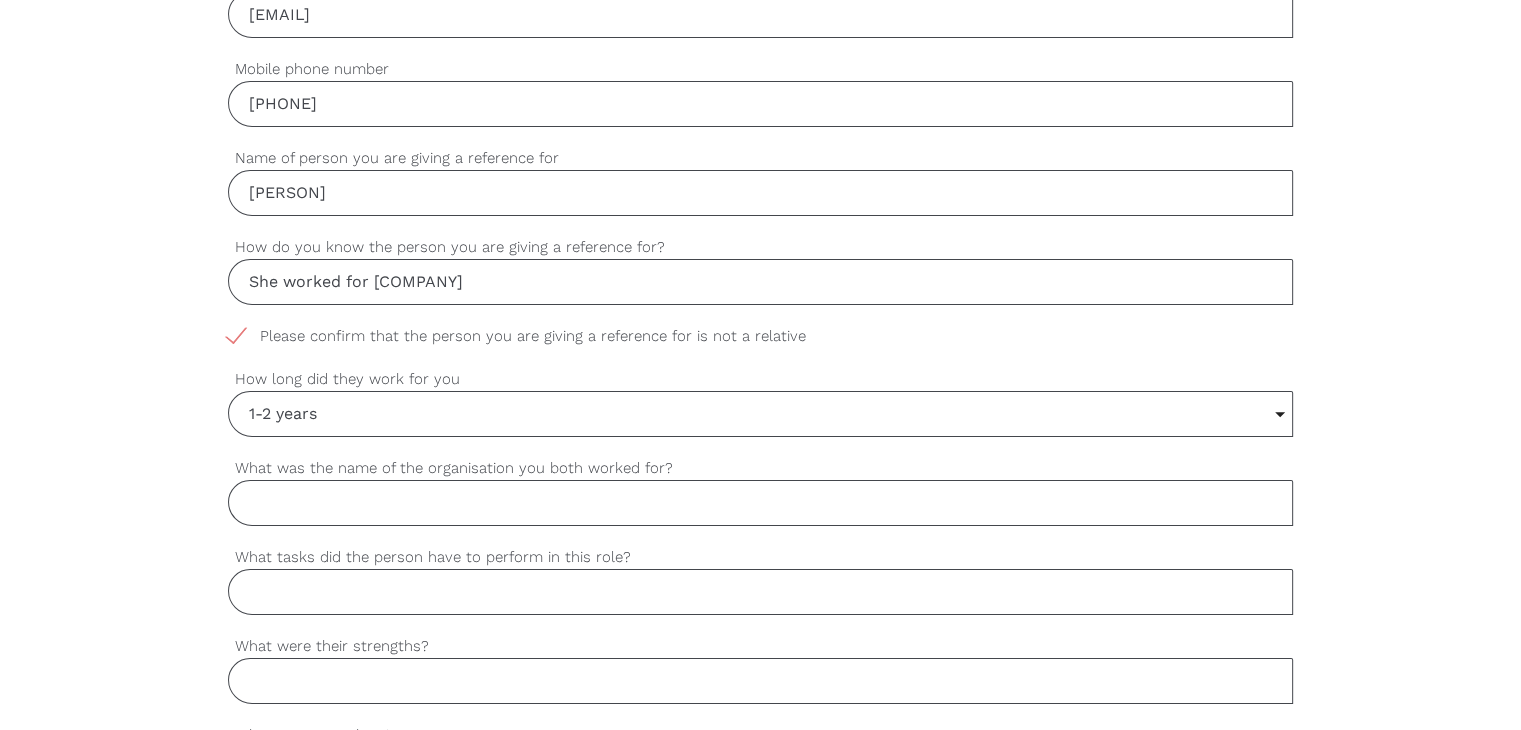 scroll, scrollTop: 900, scrollLeft: 0, axis: vertical 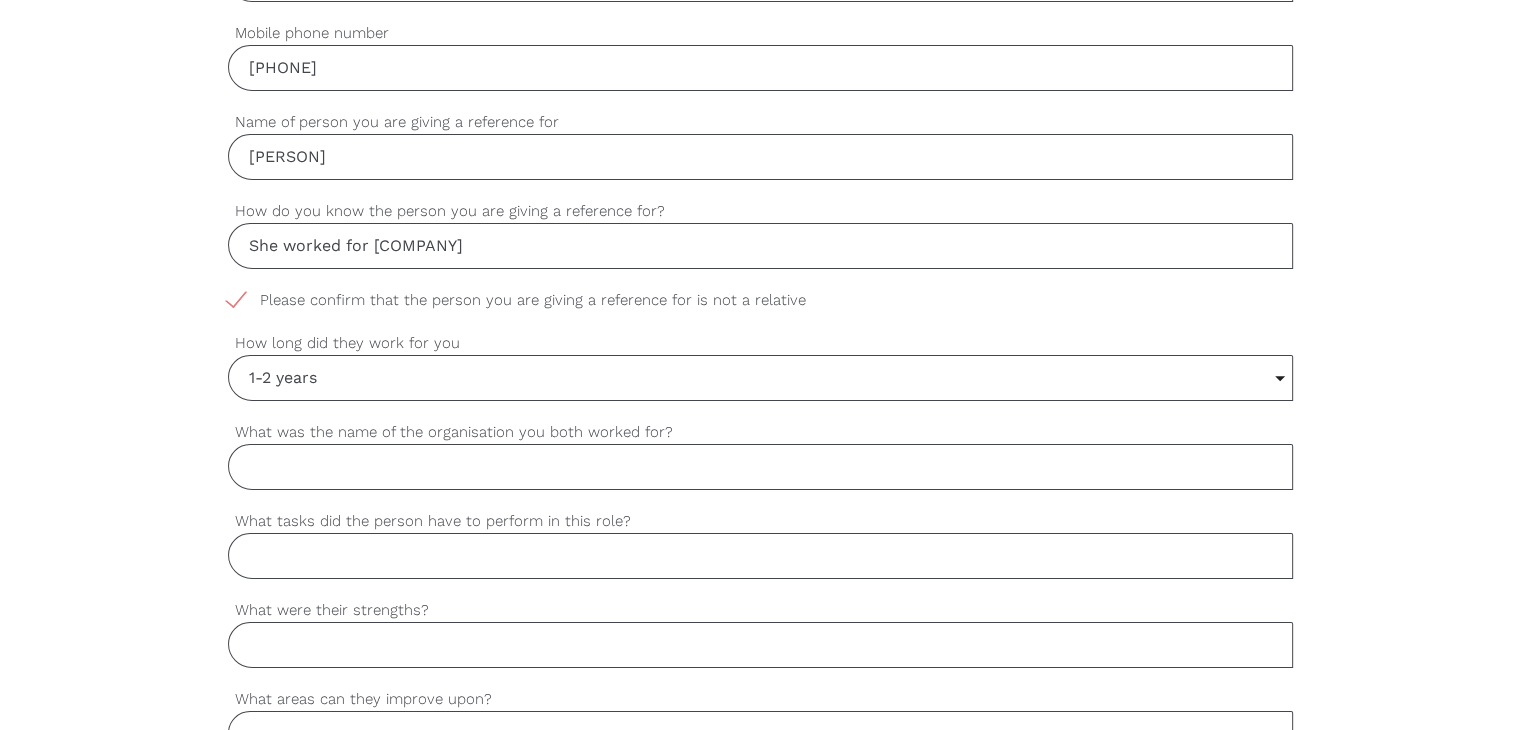 click on "What was the name of the organisation you both worked for?" at bounding box center (760, 467) 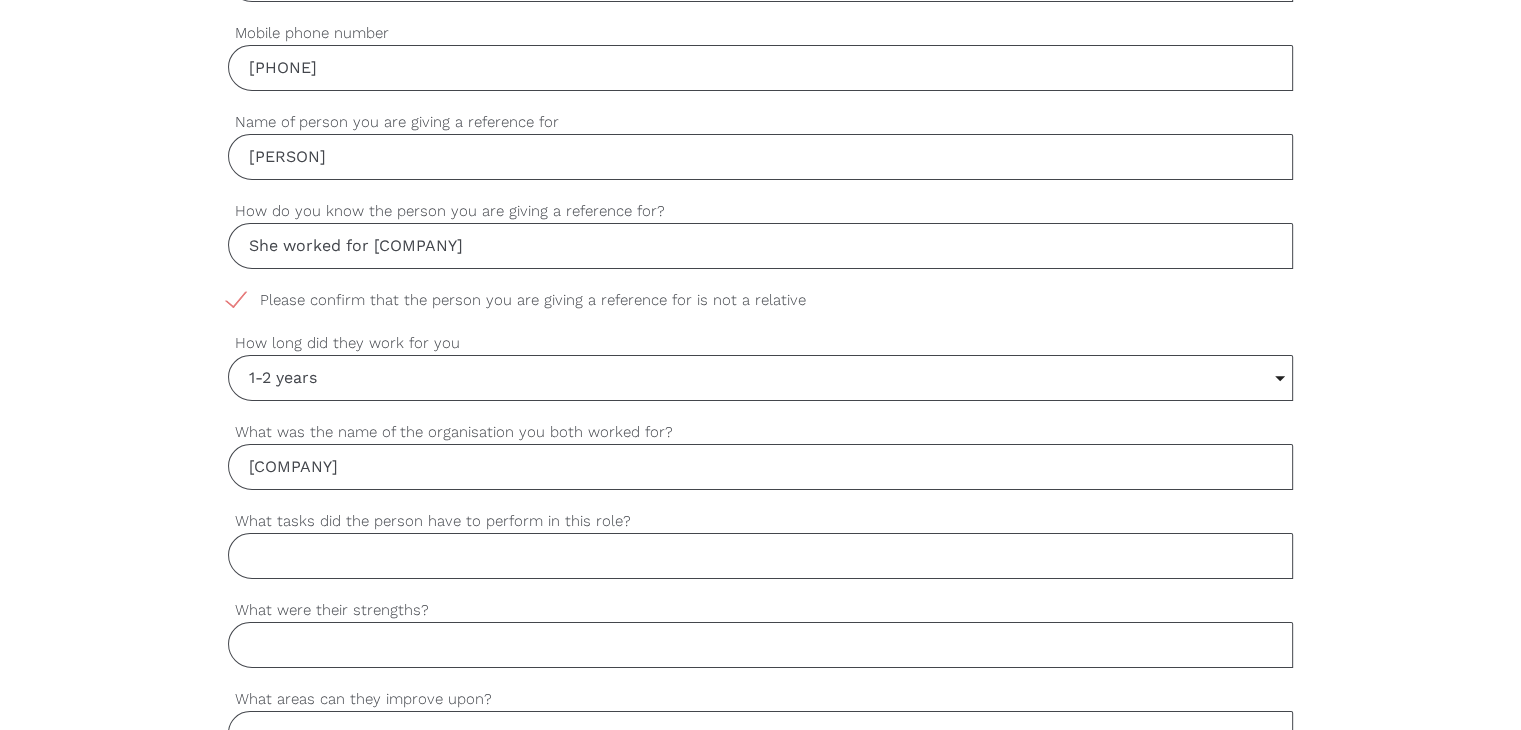 type on "[COMPANY]" 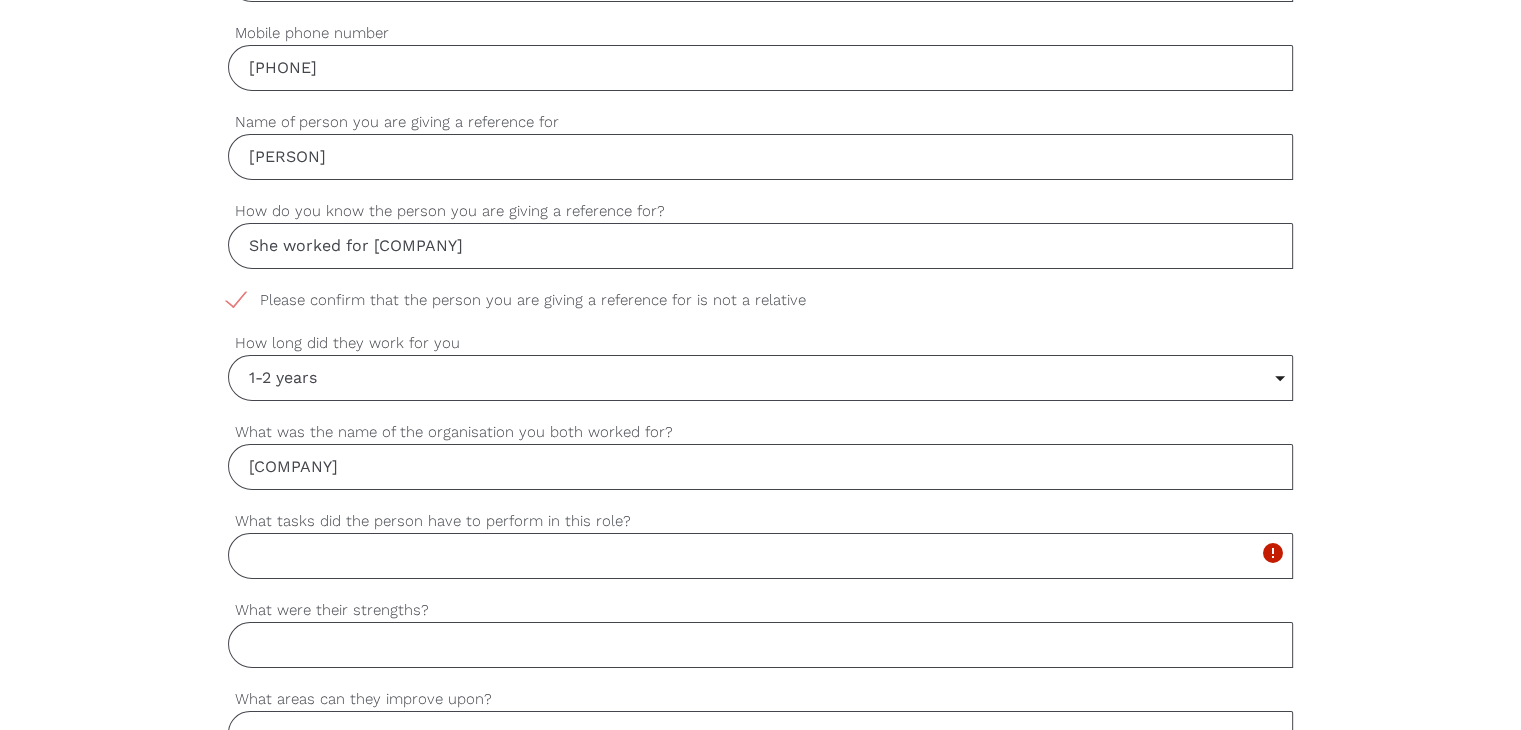 paste on "Daily activities, community participation of high intensity participants" 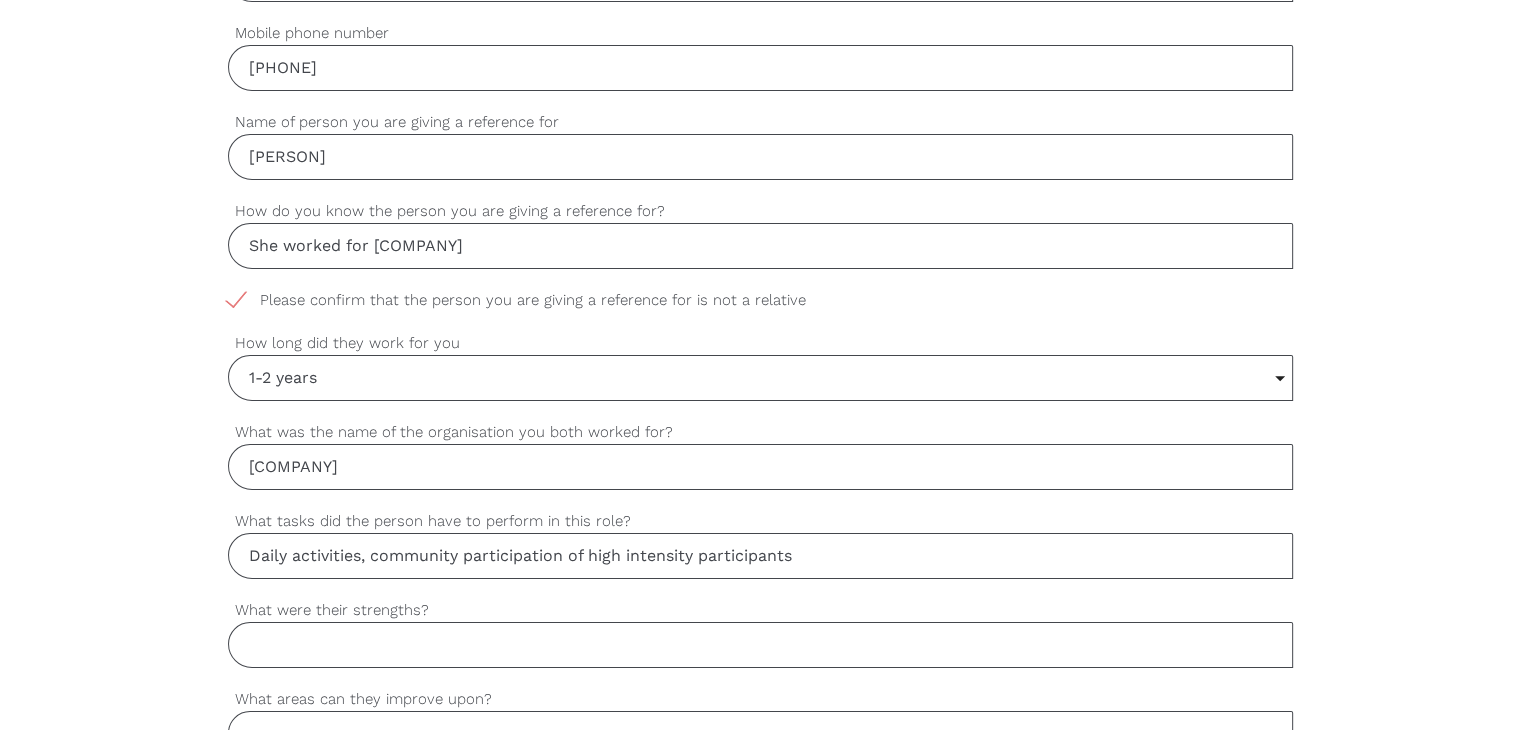 type on "Daily activities, community participation of high intensity participants" 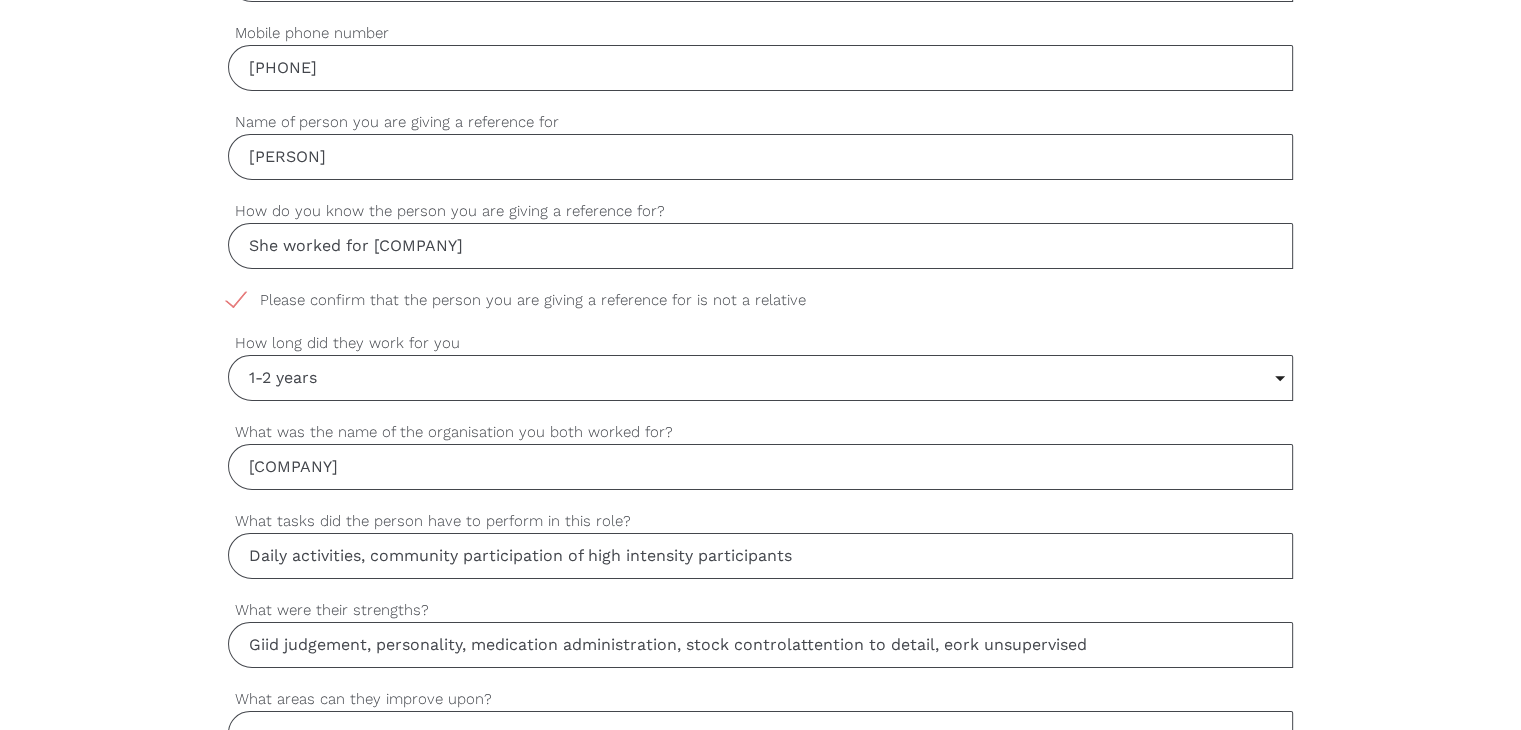 click on "Giid judgement, personality, medication administration, stock controlattention to detail, eork unsupervised" at bounding box center (760, 645) 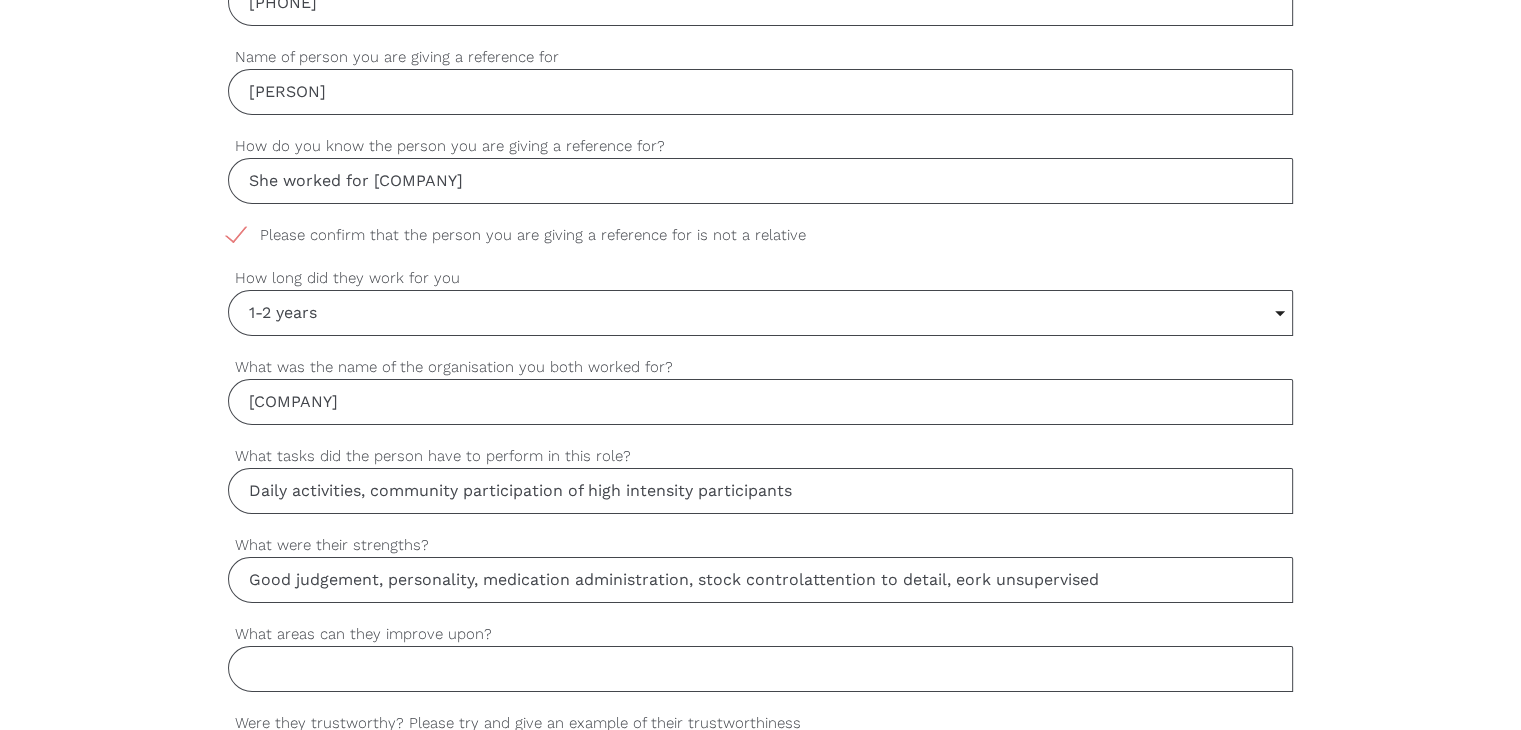 scroll, scrollTop: 1000, scrollLeft: 0, axis: vertical 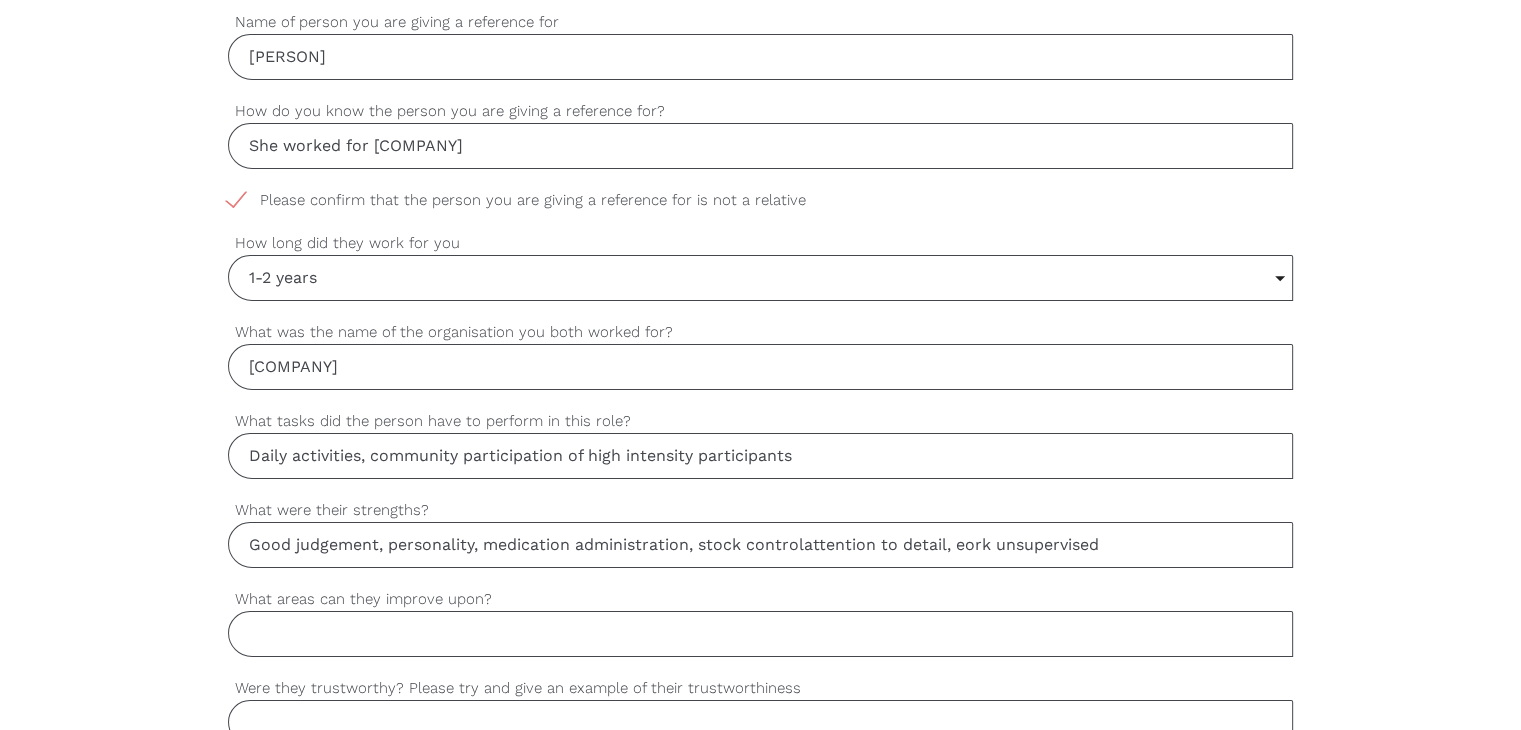 click on "Good judgement, personality, medication administration, stock controlattention to detail, eork unsupervised" at bounding box center [760, 545] 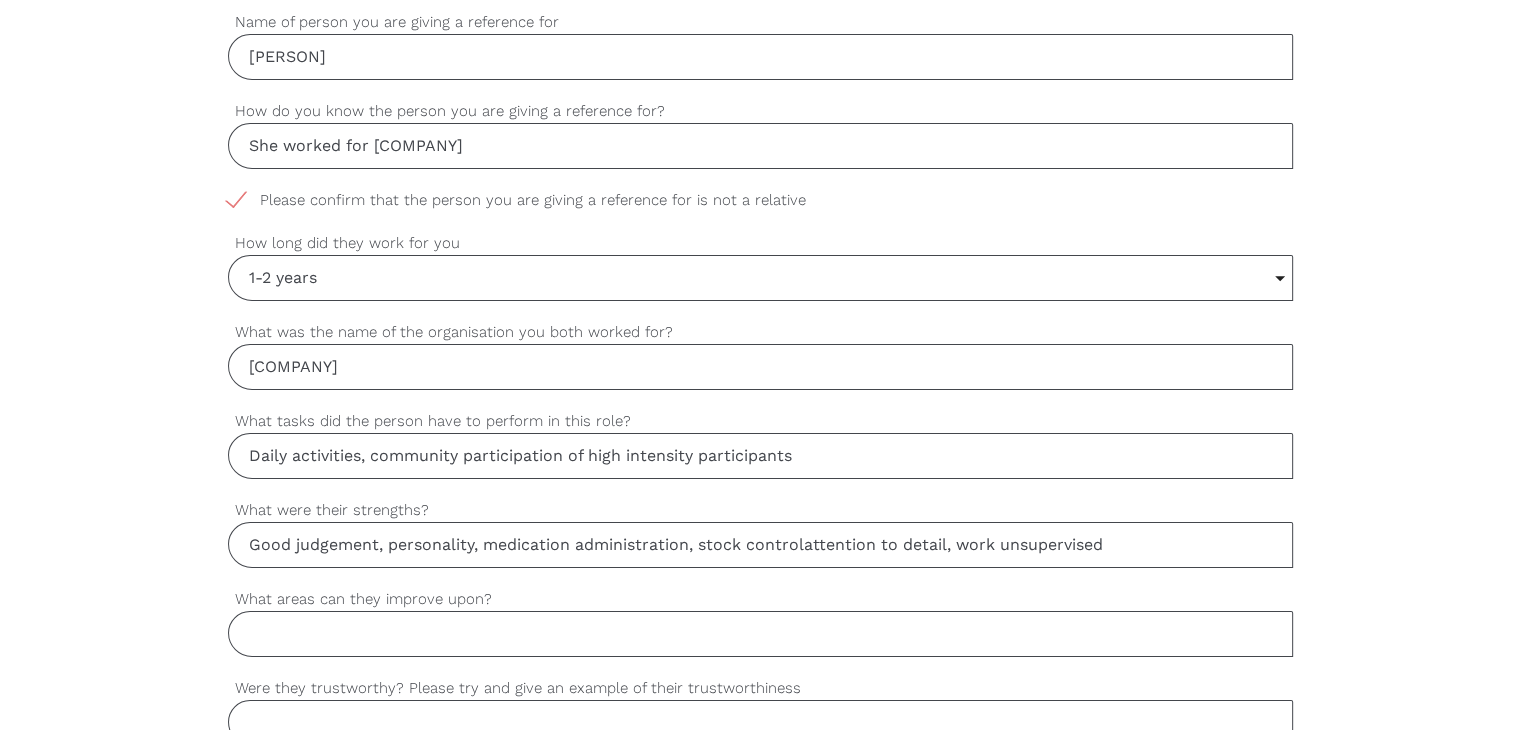 click on "Good judgement, personality, medication administration, stock controlattention to detail, work unsupervised" at bounding box center [760, 545] 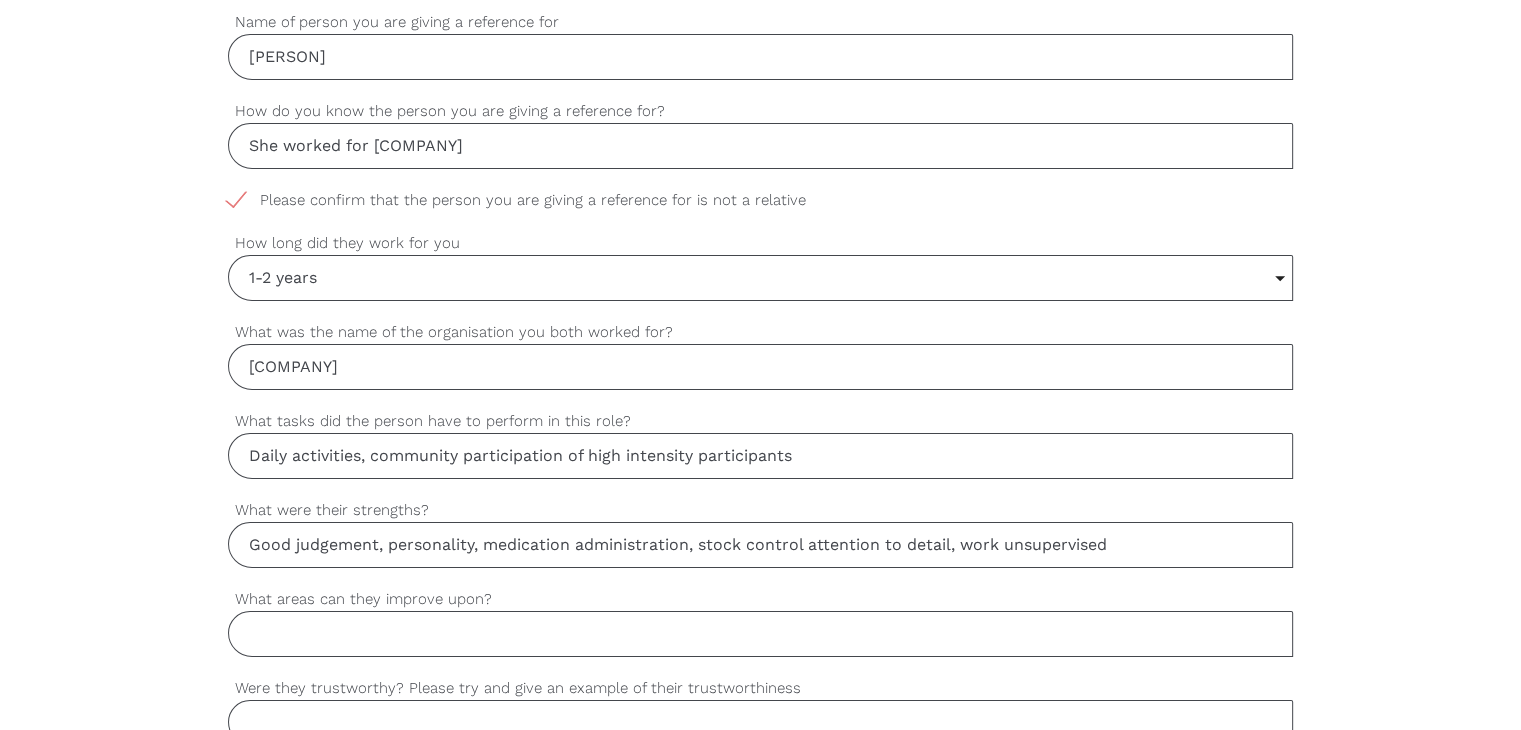 type on "Good judgement, personality, medication administration, stock control attention to detail, work unsupervised" 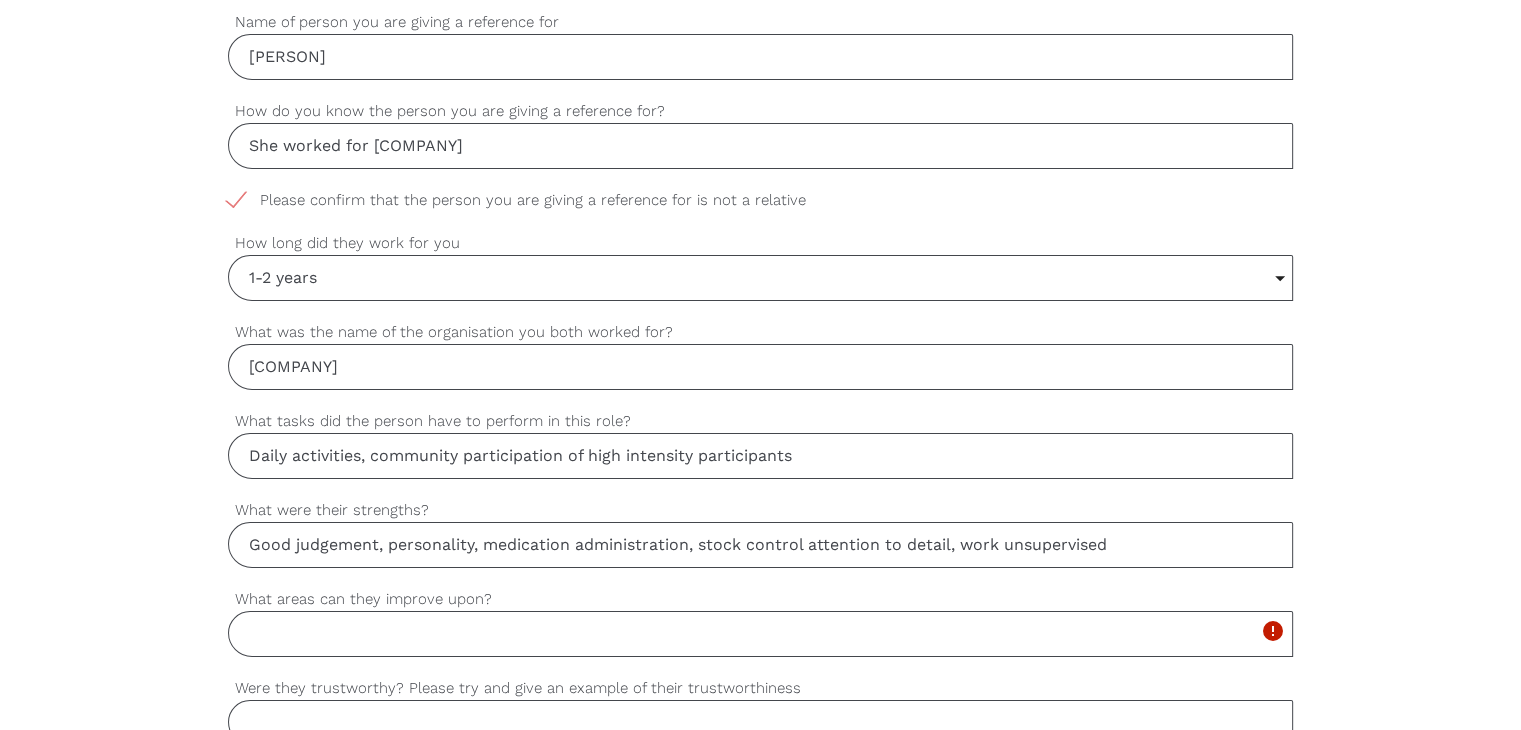 paste on "Spoken english" 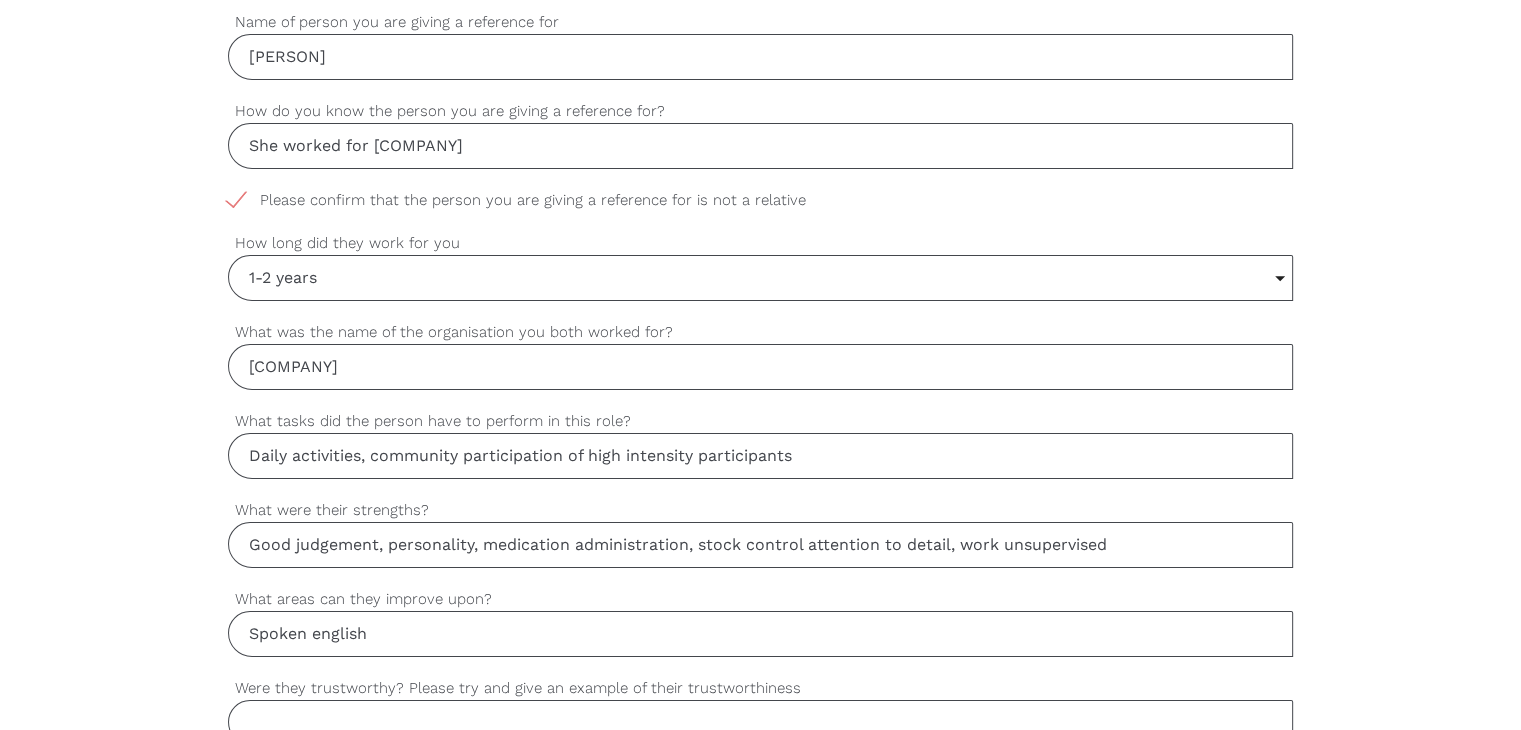 type on "Spoken english" 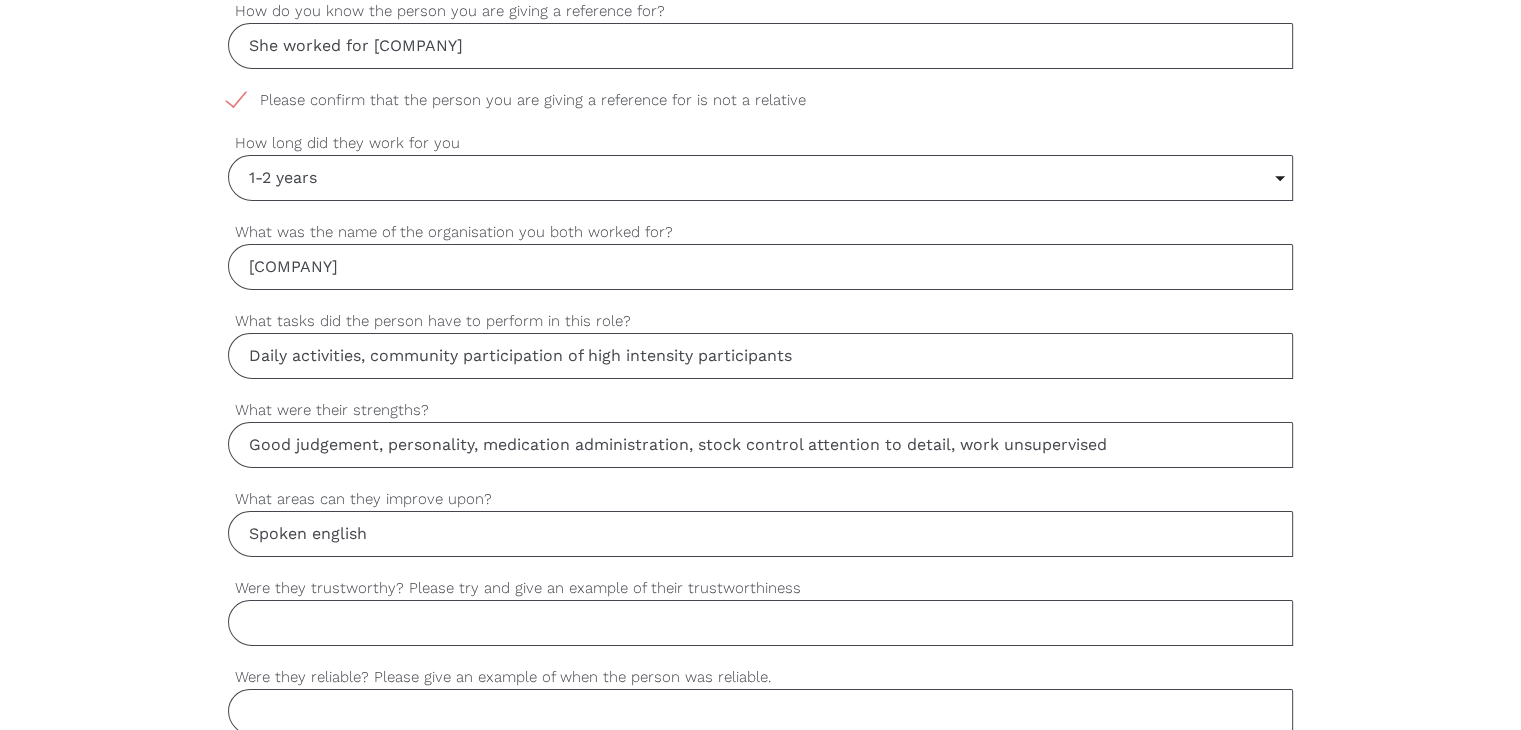 scroll, scrollTop: 1200, scrollLeft: 0, axis: vertical 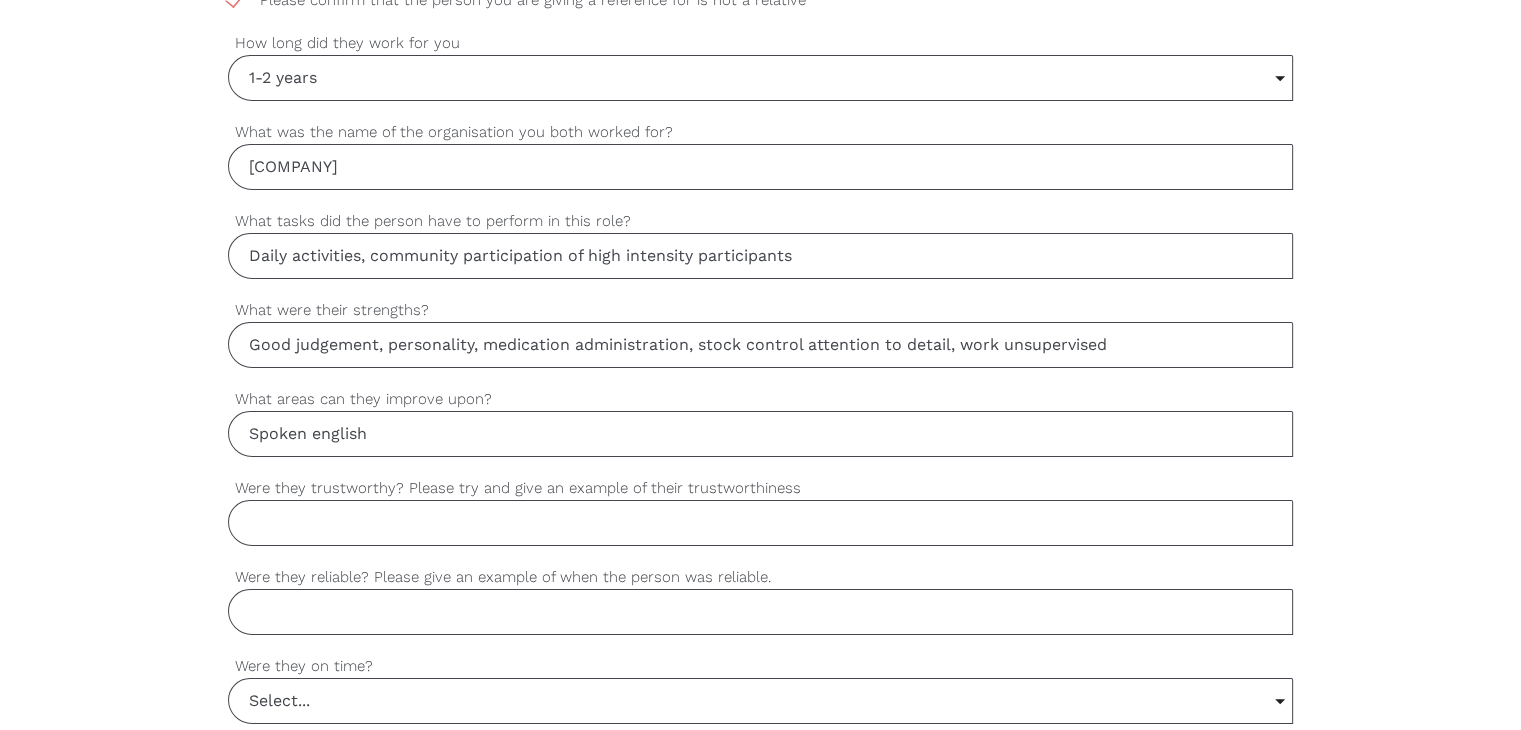 click on "Were they trustworthy? Please try and give an example of their trustworthiness" at bounding box center [760, 523] 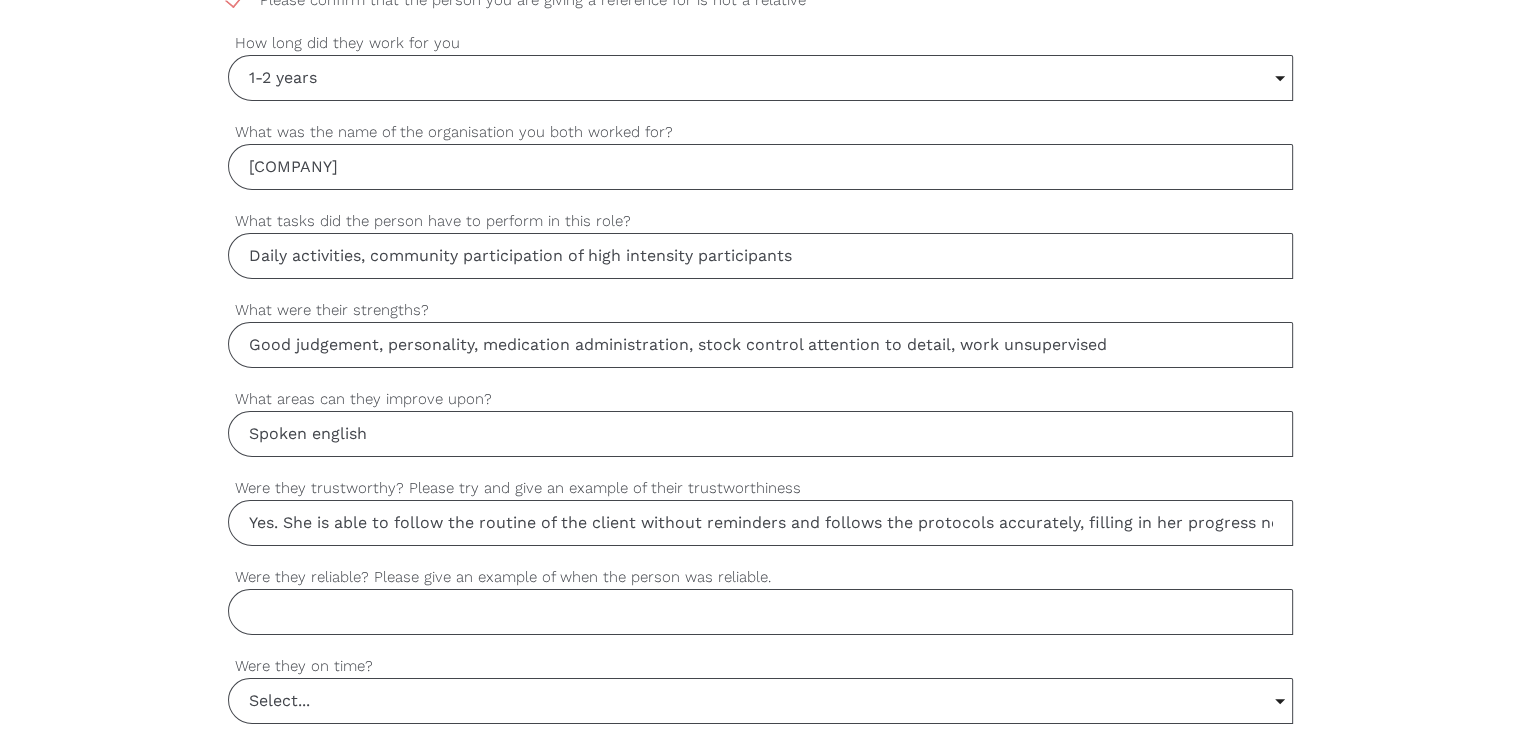 scroll, scrollTop: 0, scrollLeft: 942, axis: horizontal 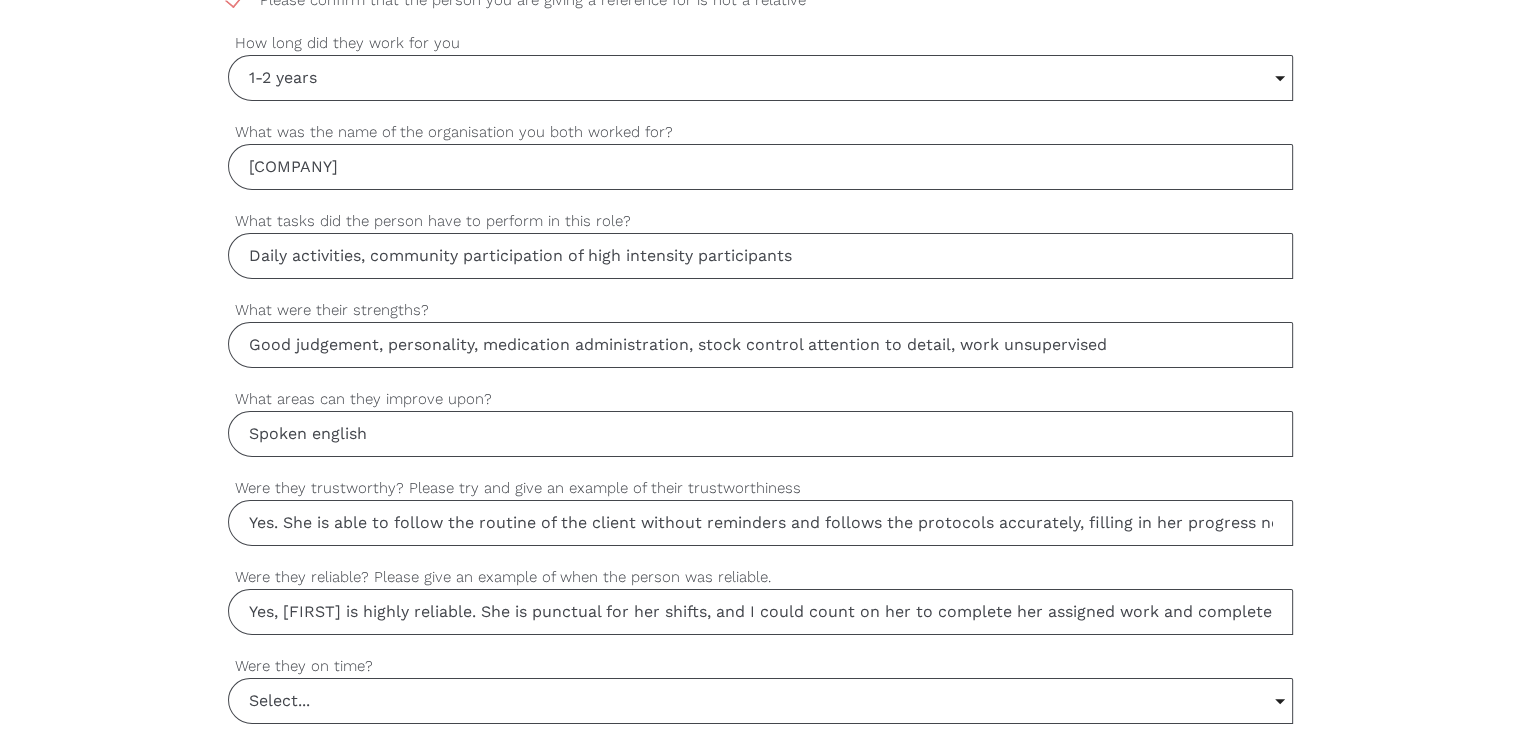 drag, startPoint x: 408, startPoint y: 613, endPoint x: 43, endPoint y: 632, distance: 365.49417 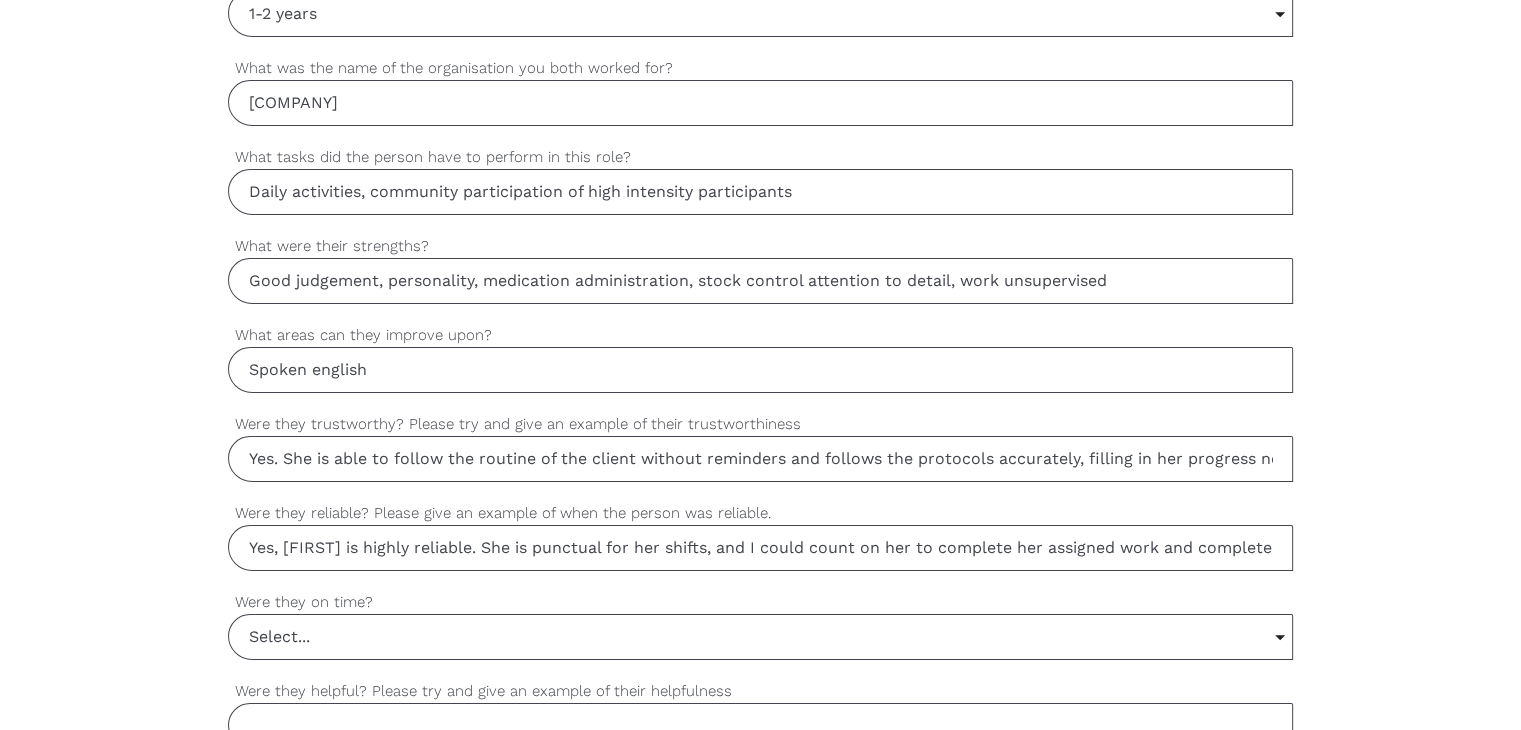 scroll, scrollTop: 1300, scrollLeft: 0, axis: vertical 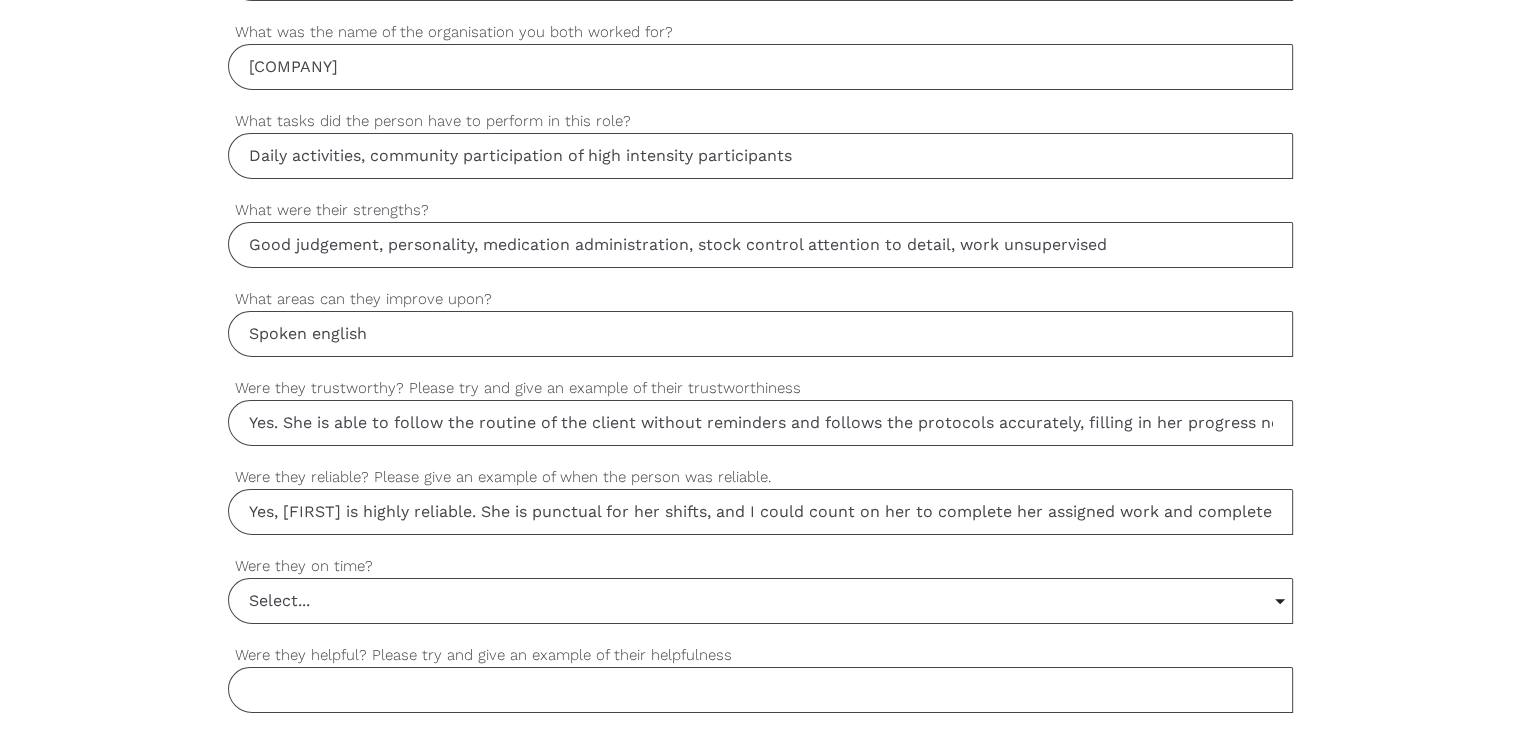 type on "Yes, [FIRST] is highly reliable. She is punctual for her shifts, and I could count on her to complete her assigned work and complete any additional work that is required to be done. [FIRST] also picks up the shifts if a co-worker is off sick or on leave." 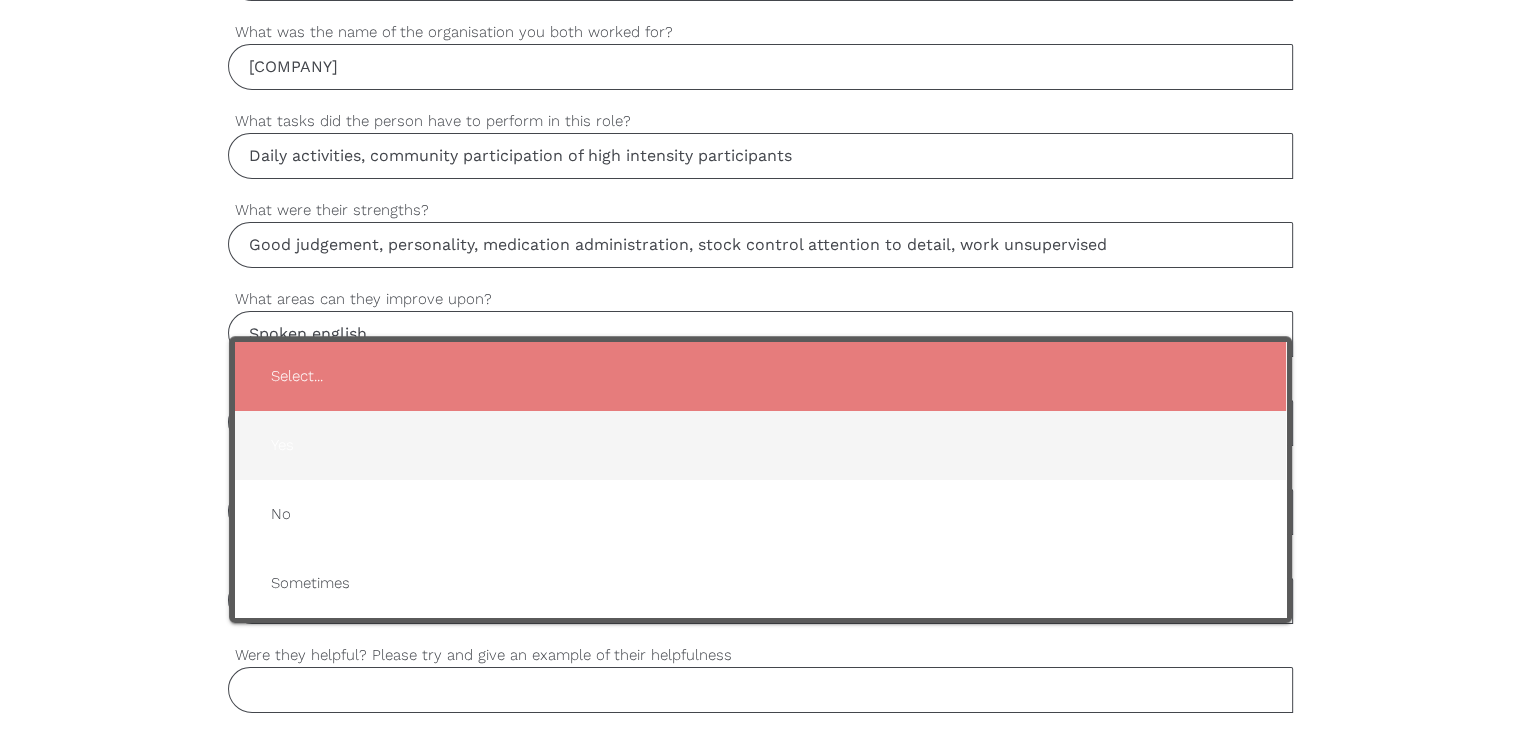 click on "Yes" at bounding box center (760, 445) 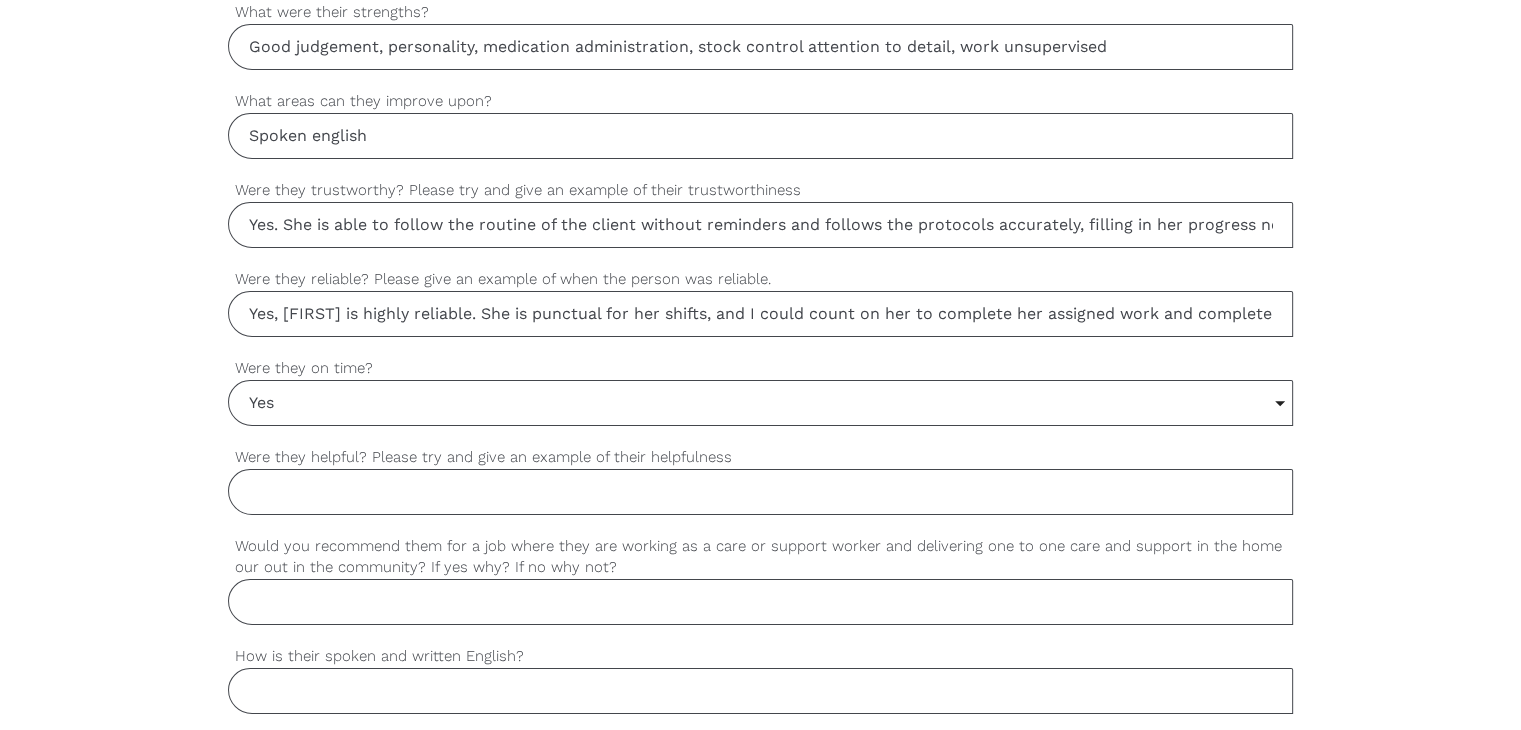 scroll, scrollTop: 1500, scrollLeft: 0, axis: vertical 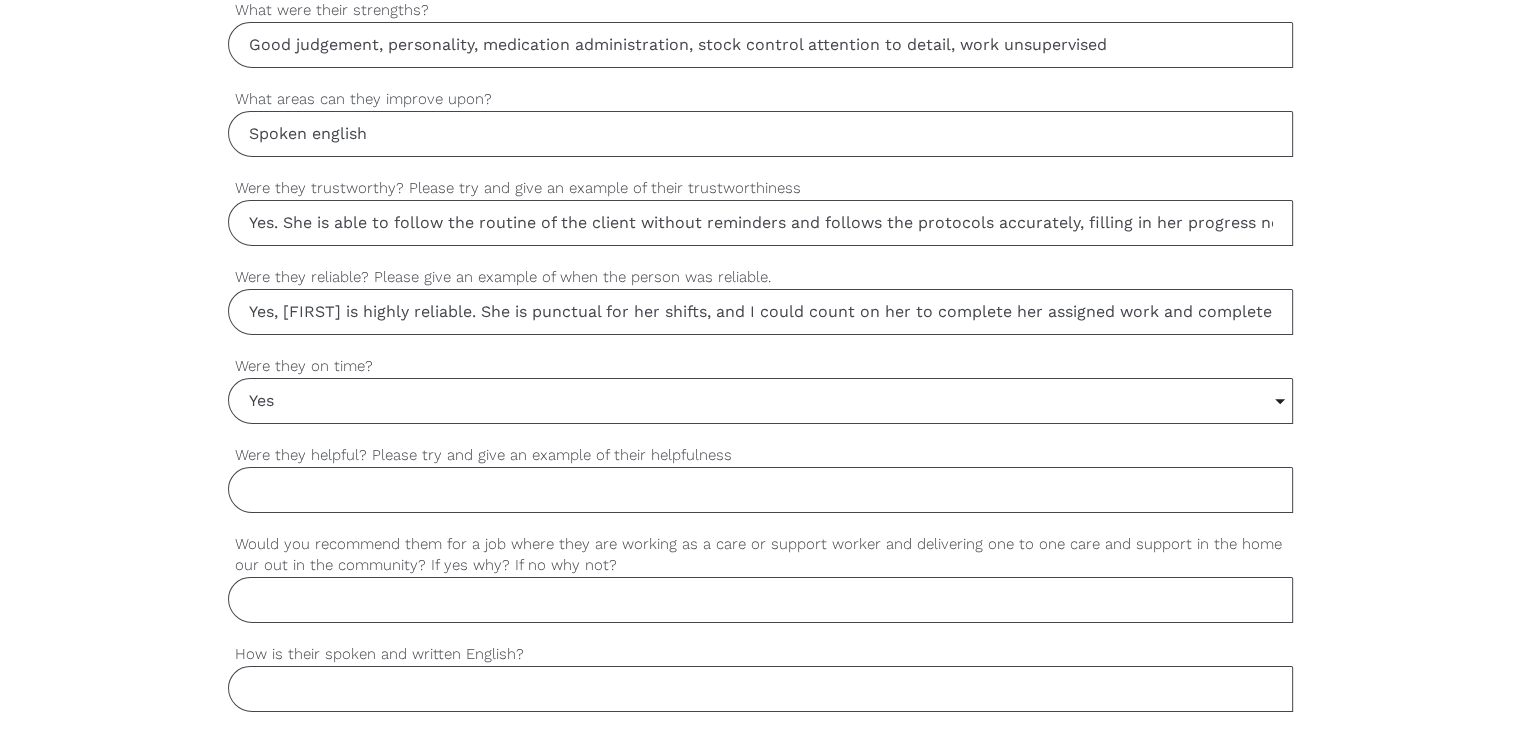 drag, startPoint x: 357, startPoint y: 480, endPoint x: 352, endPoint y: 471, distance: 10.29563 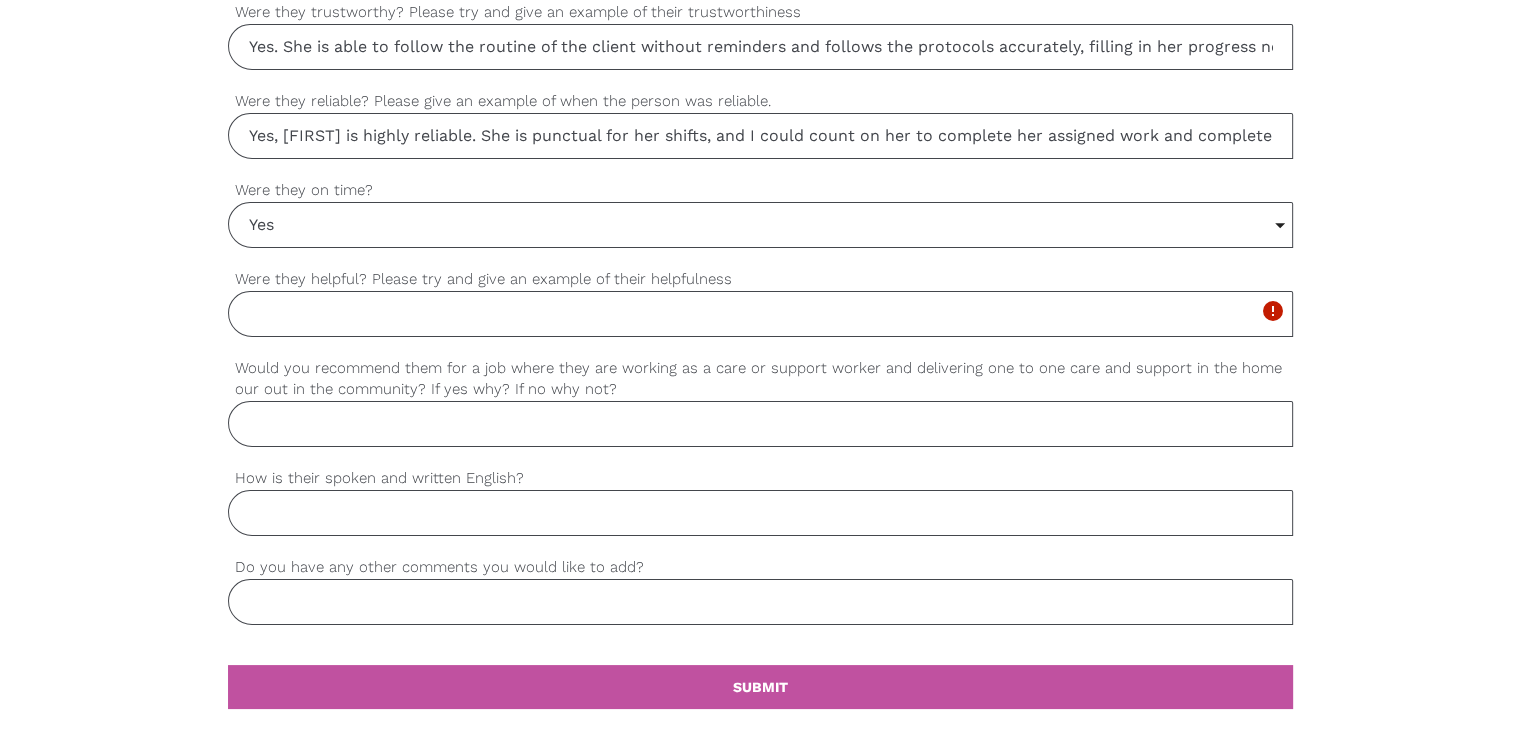 scroll, scrollTop: 1700, scrollLeft: 0, axis: vertical 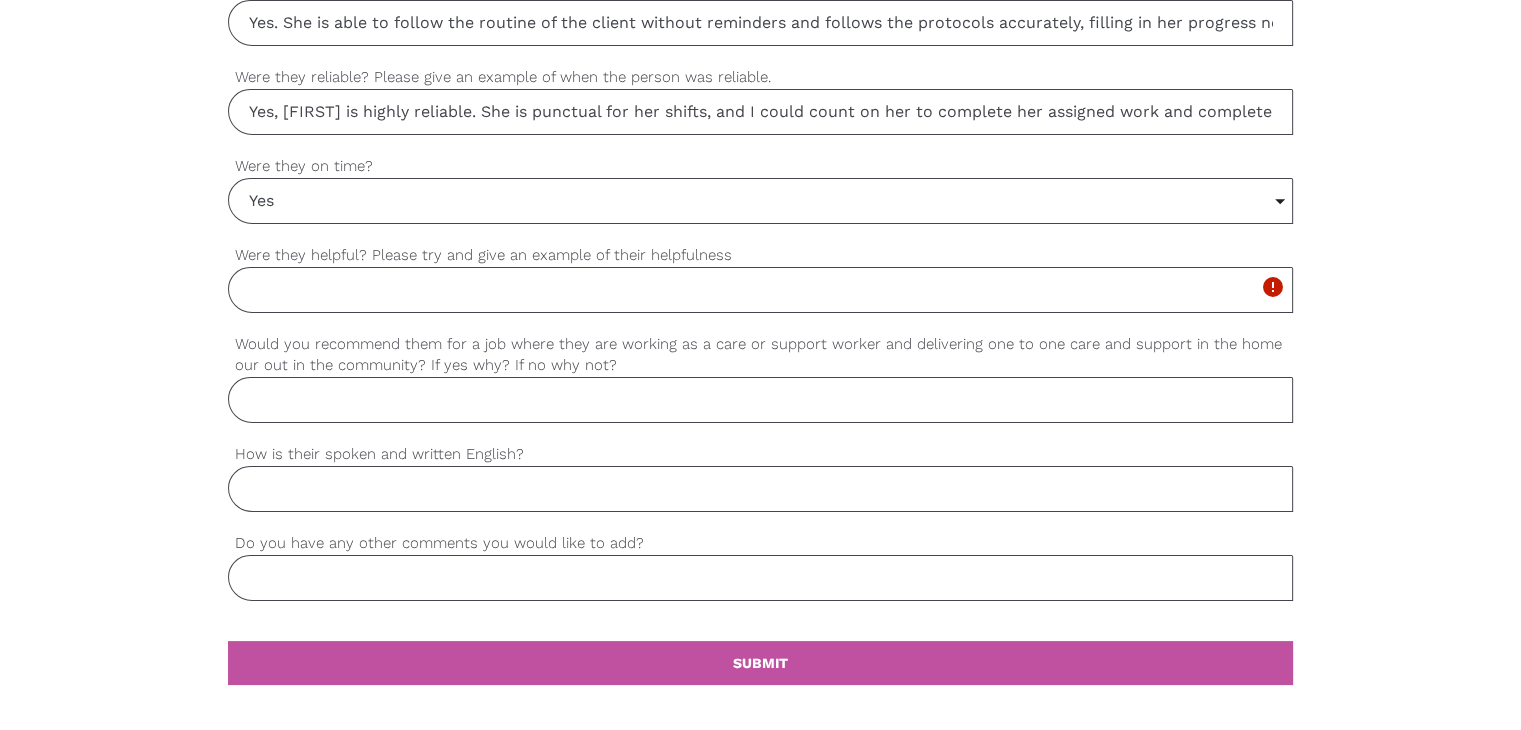 paste on "[FIRST] is helpful in her role to the client and her colleagues. e.g., if a new team member joins, she helps them settle into the client's routine." 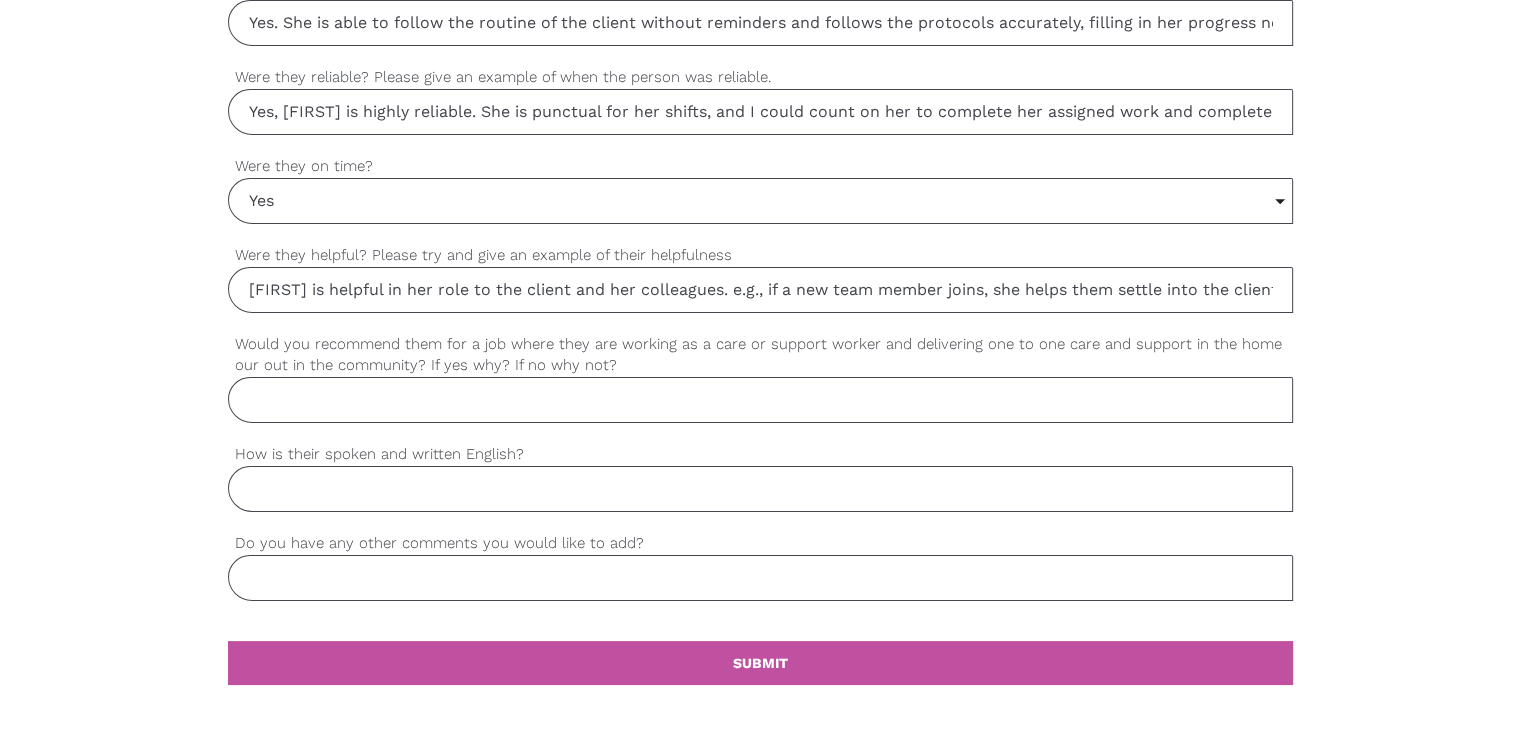 scroll, scrollTop: 0, scrollLeft: 94, axis: horizontal 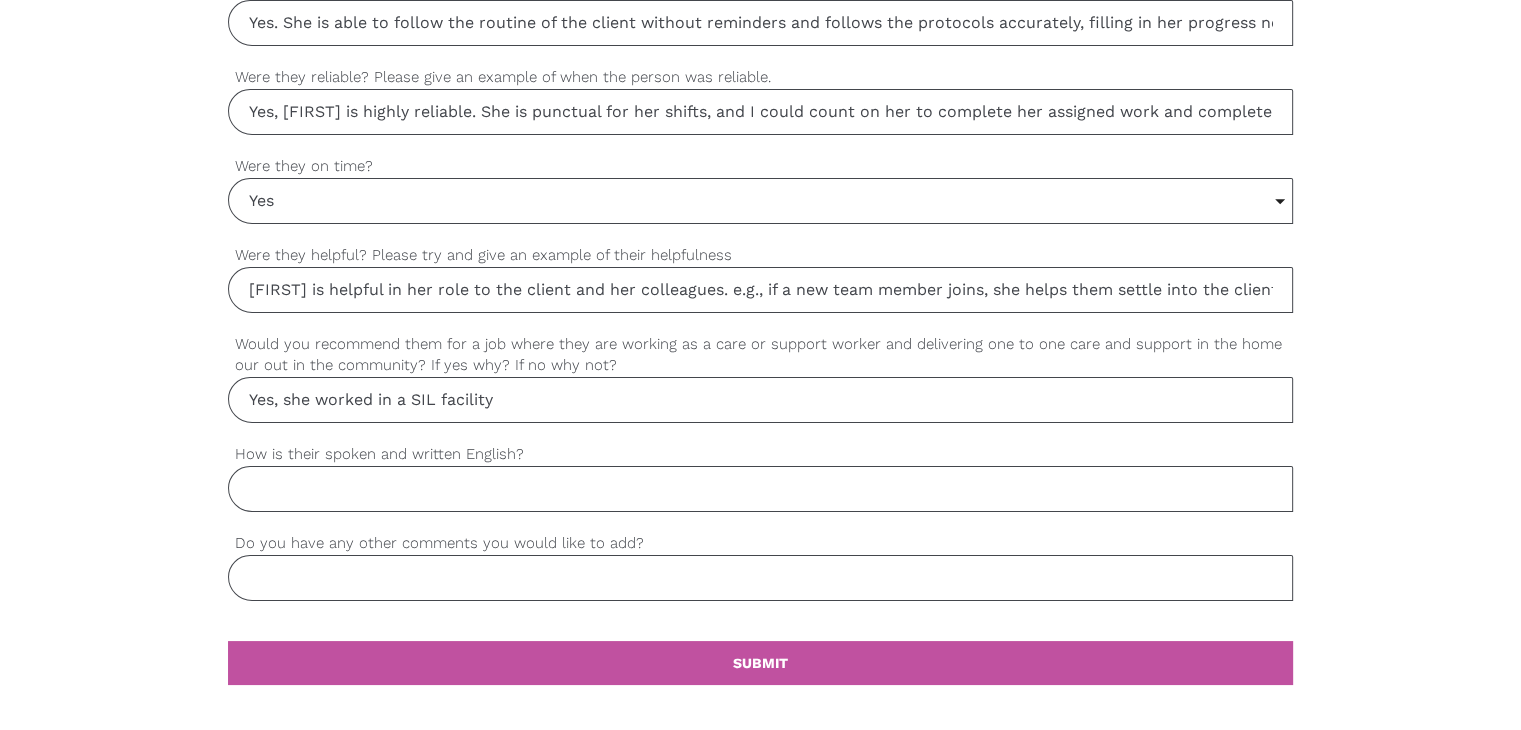 type on "Yes, she worked in a SIL facility" 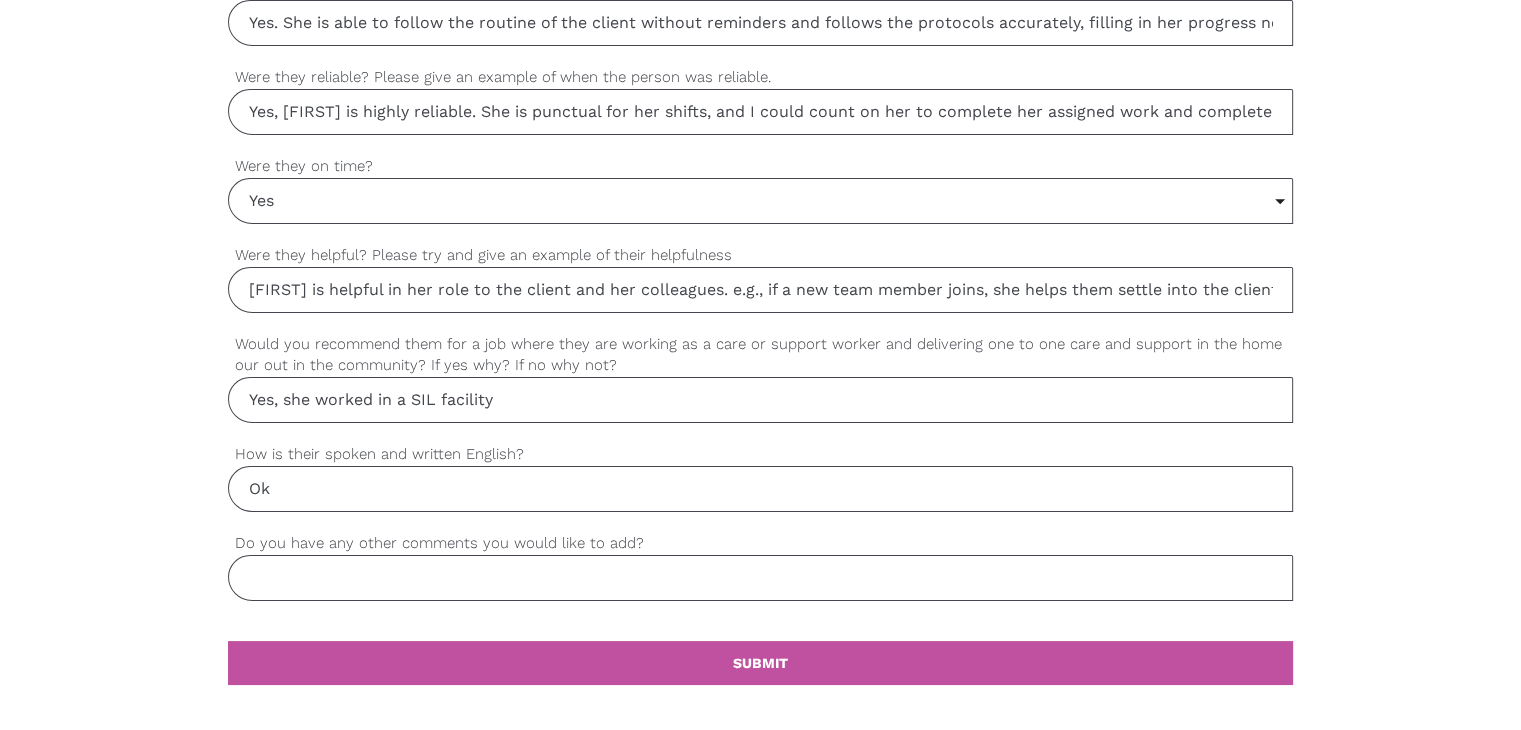type on "Ok" 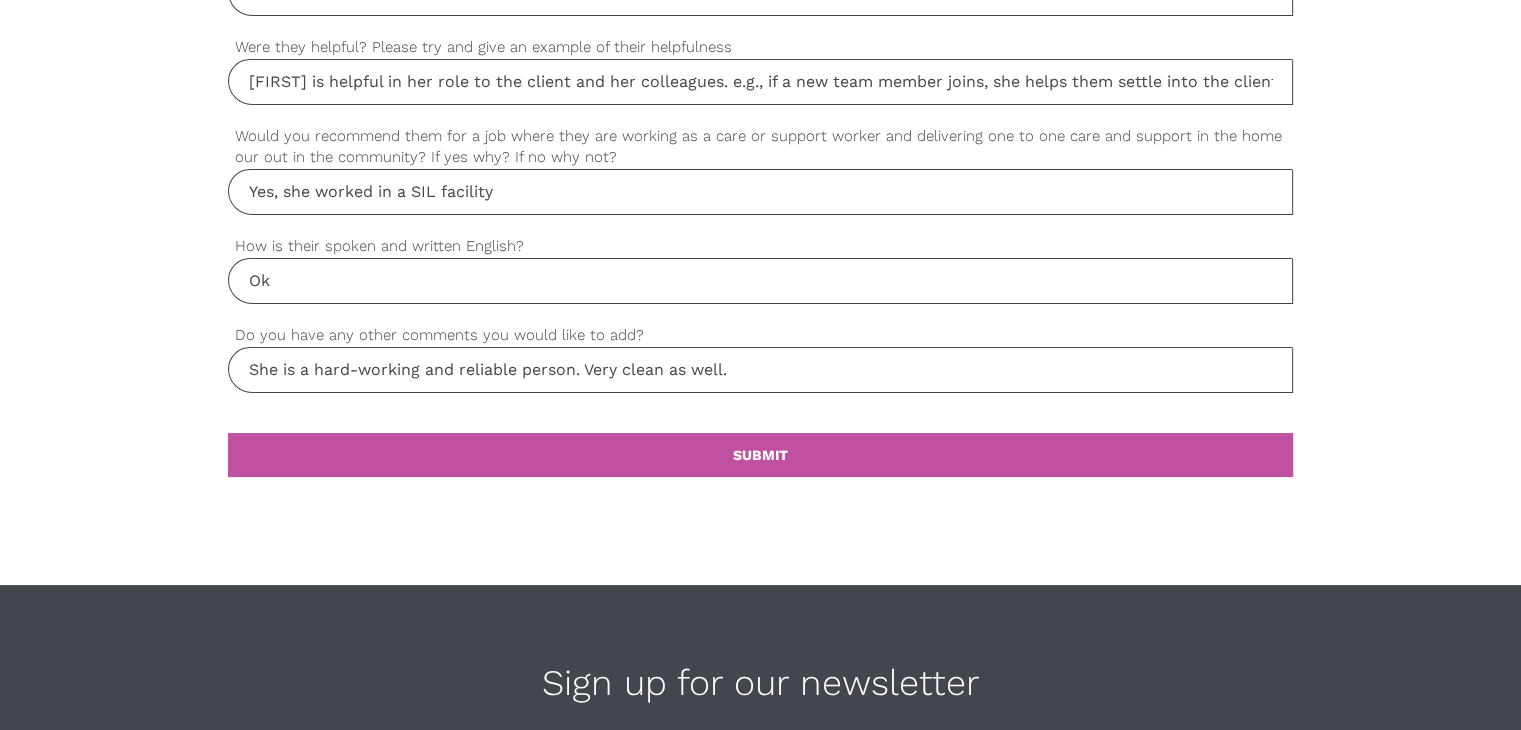 scroll, scrollTop: 2000, scrollLeft: 0, axis: vertical 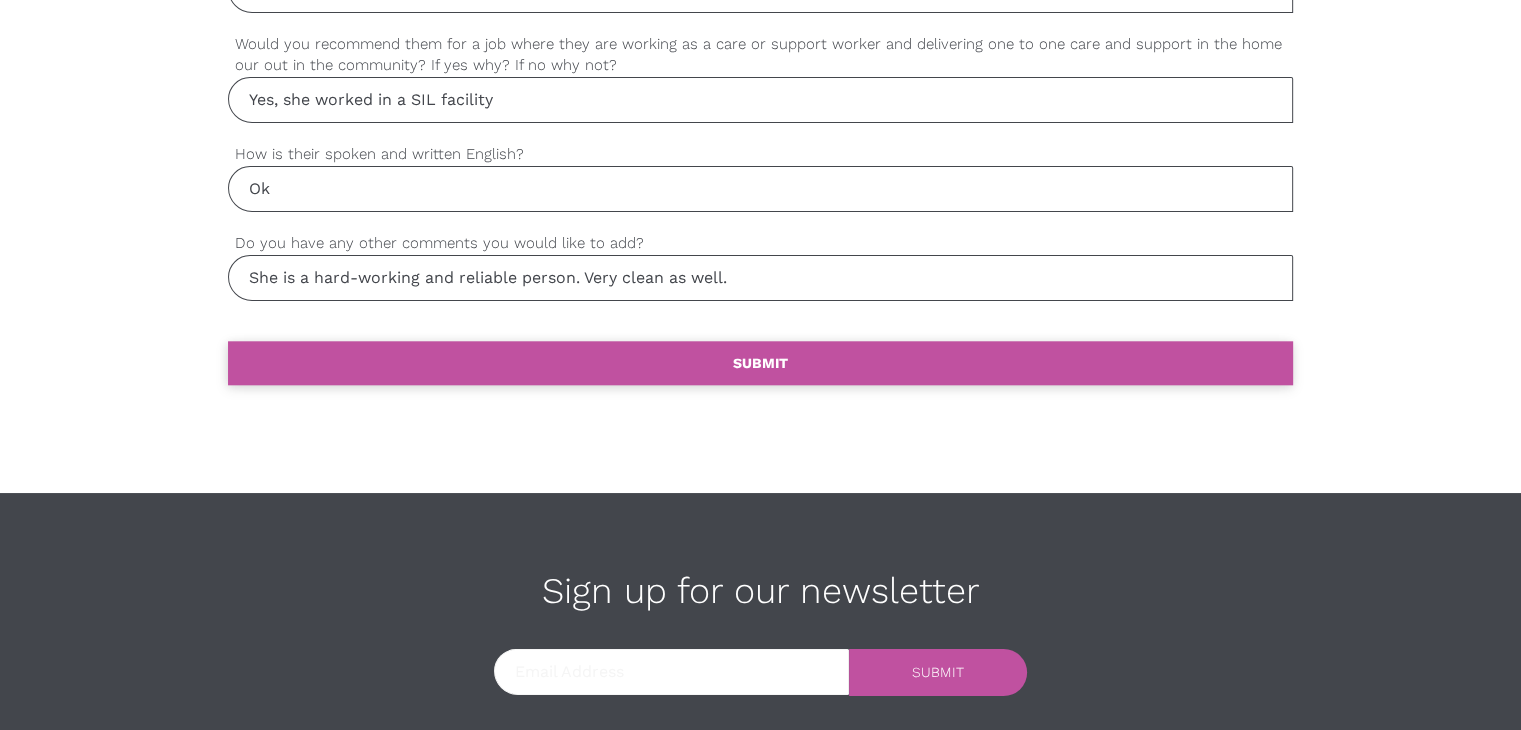 type on "She is a hard-working and reliable person. Very clean as well." 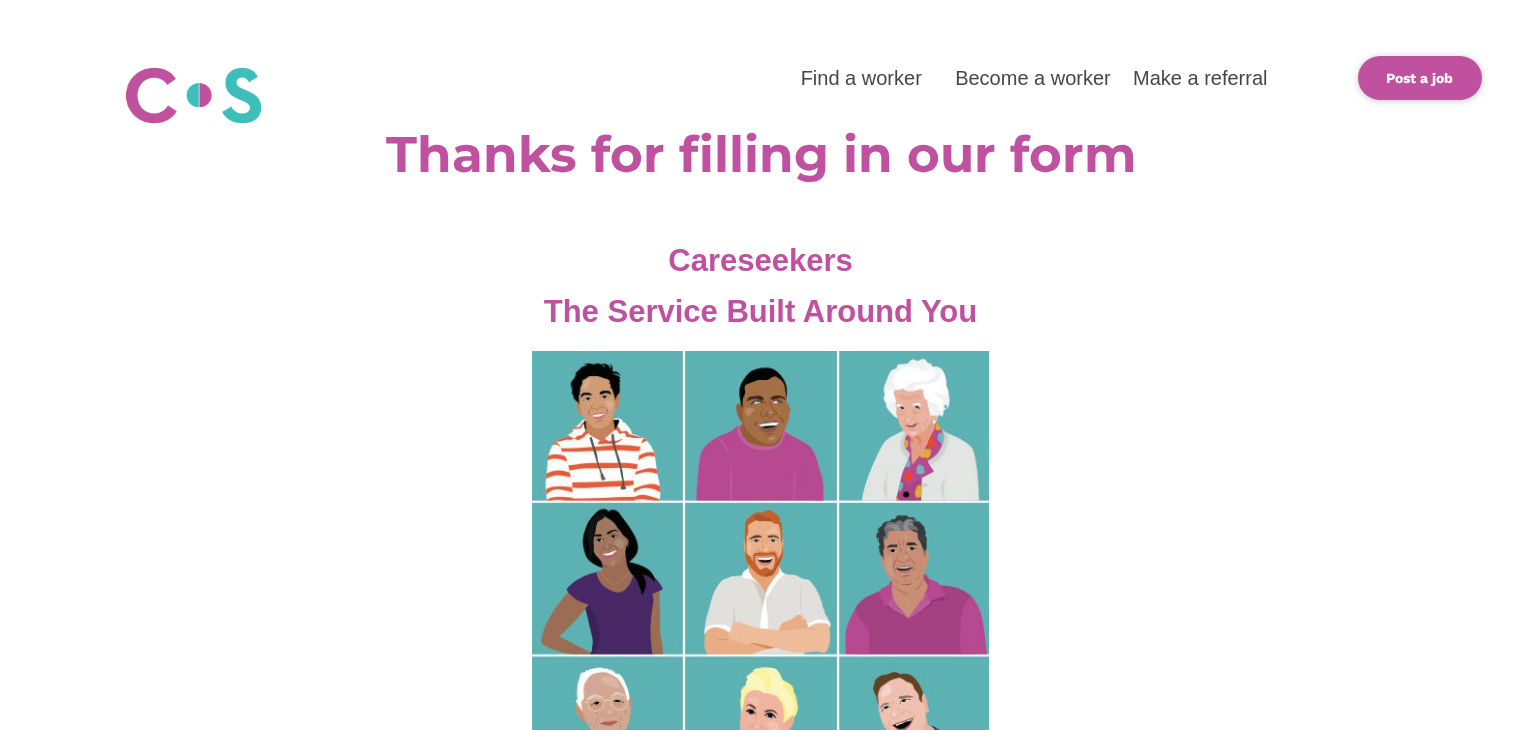 scroll, scrollTop: 0, scrollLeft: 0, axis: both 